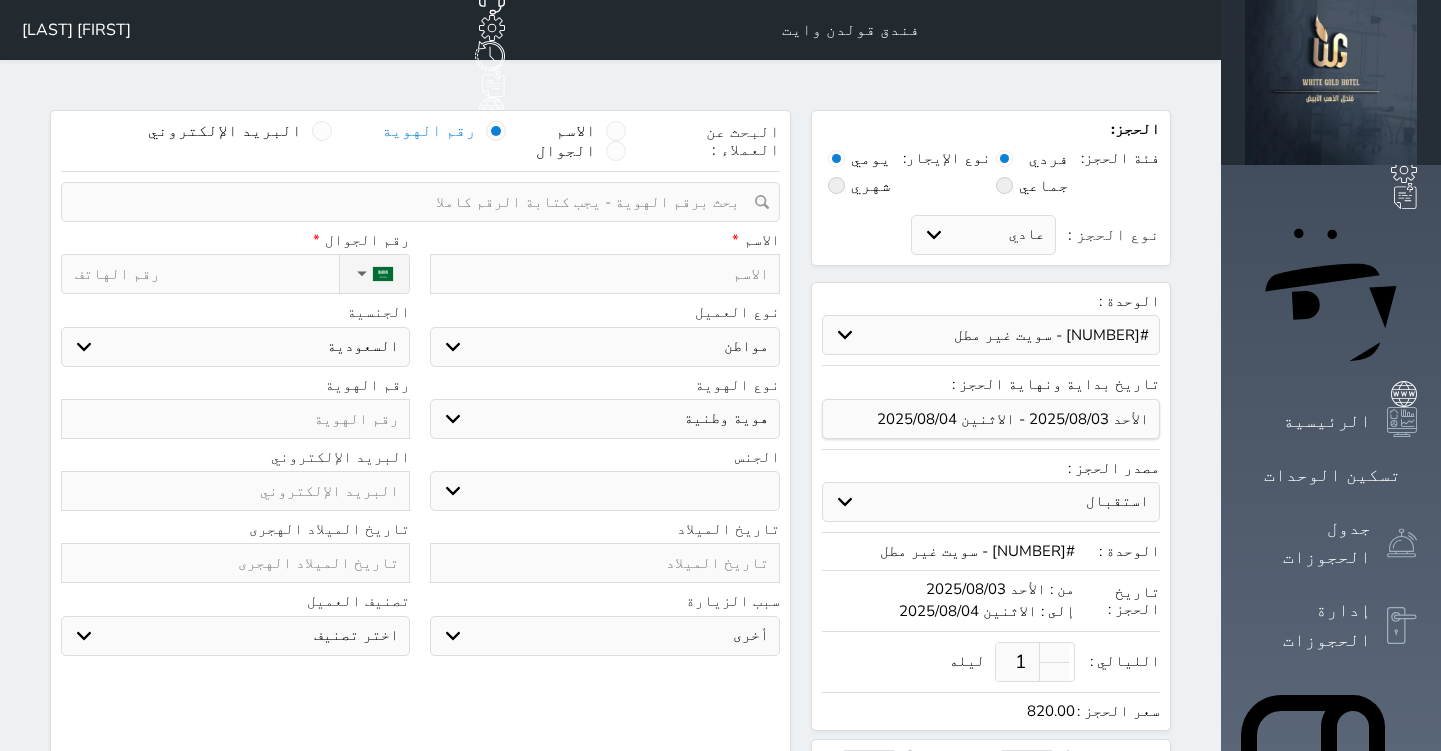 select on "97120" 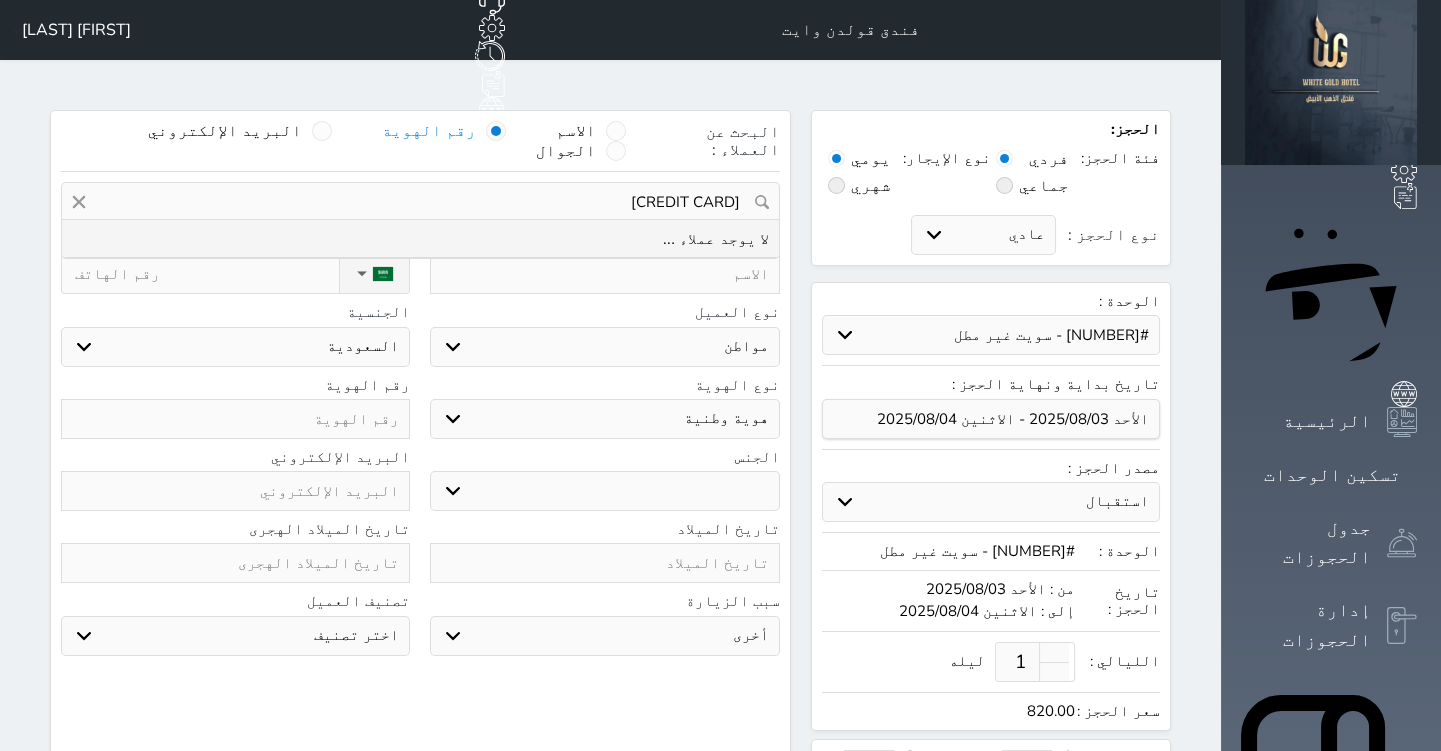 type on "[CREDIT CARD]" 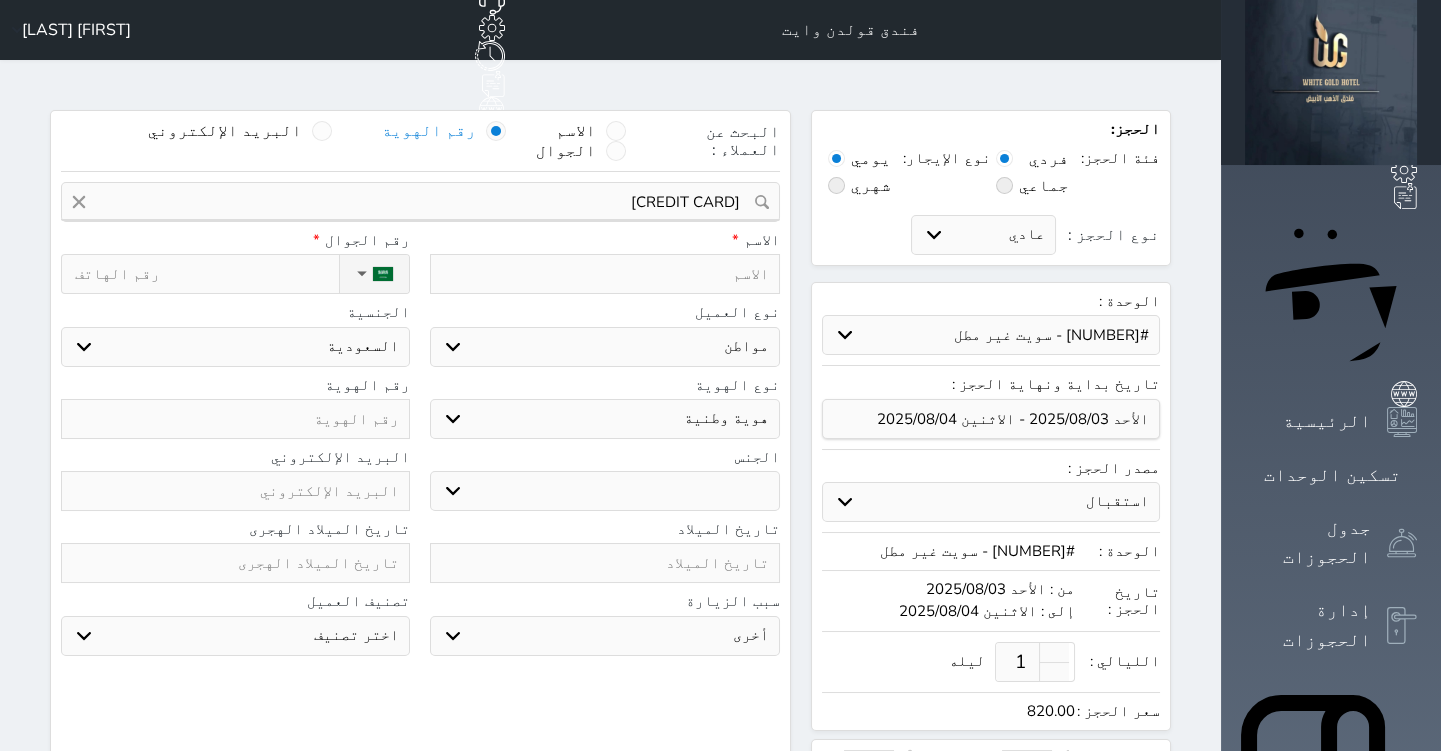 click at bounding box center (604, 274) 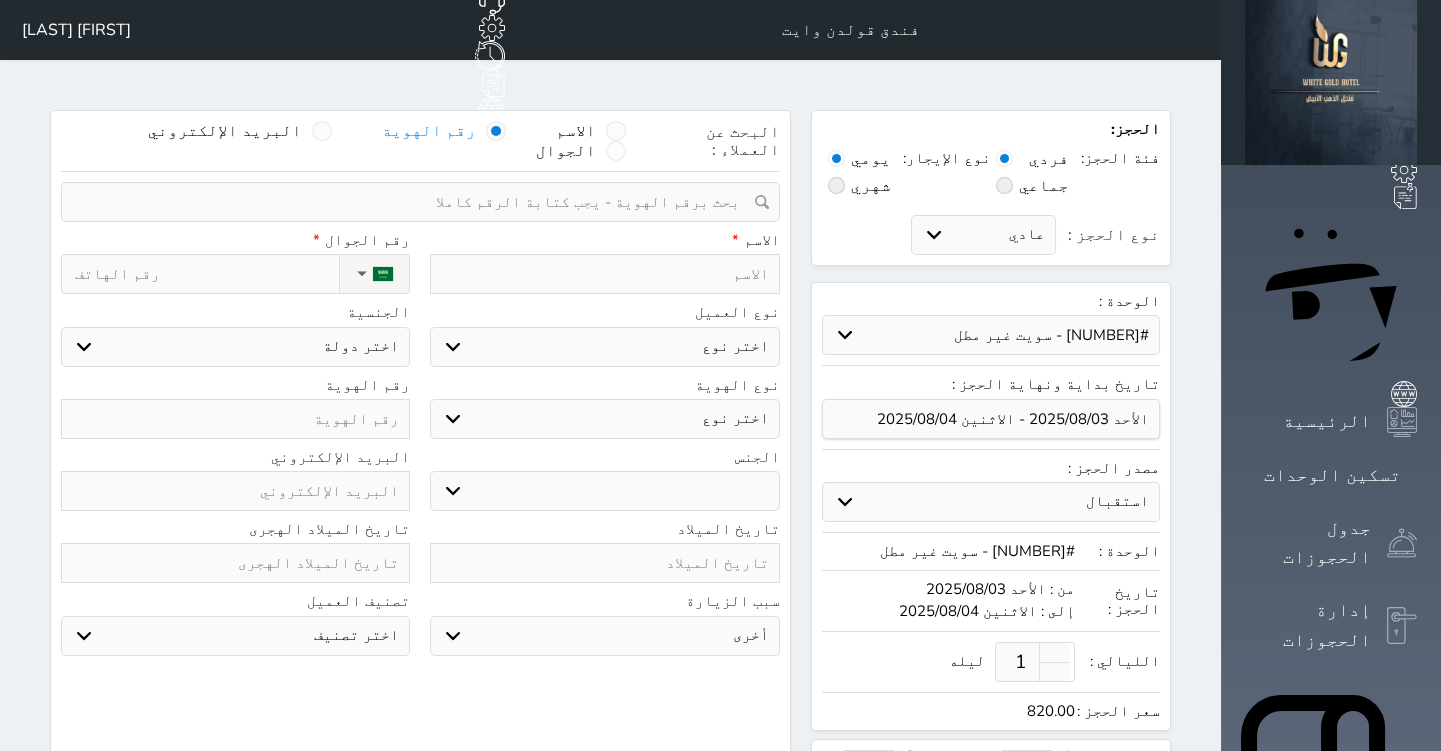 type on "م" 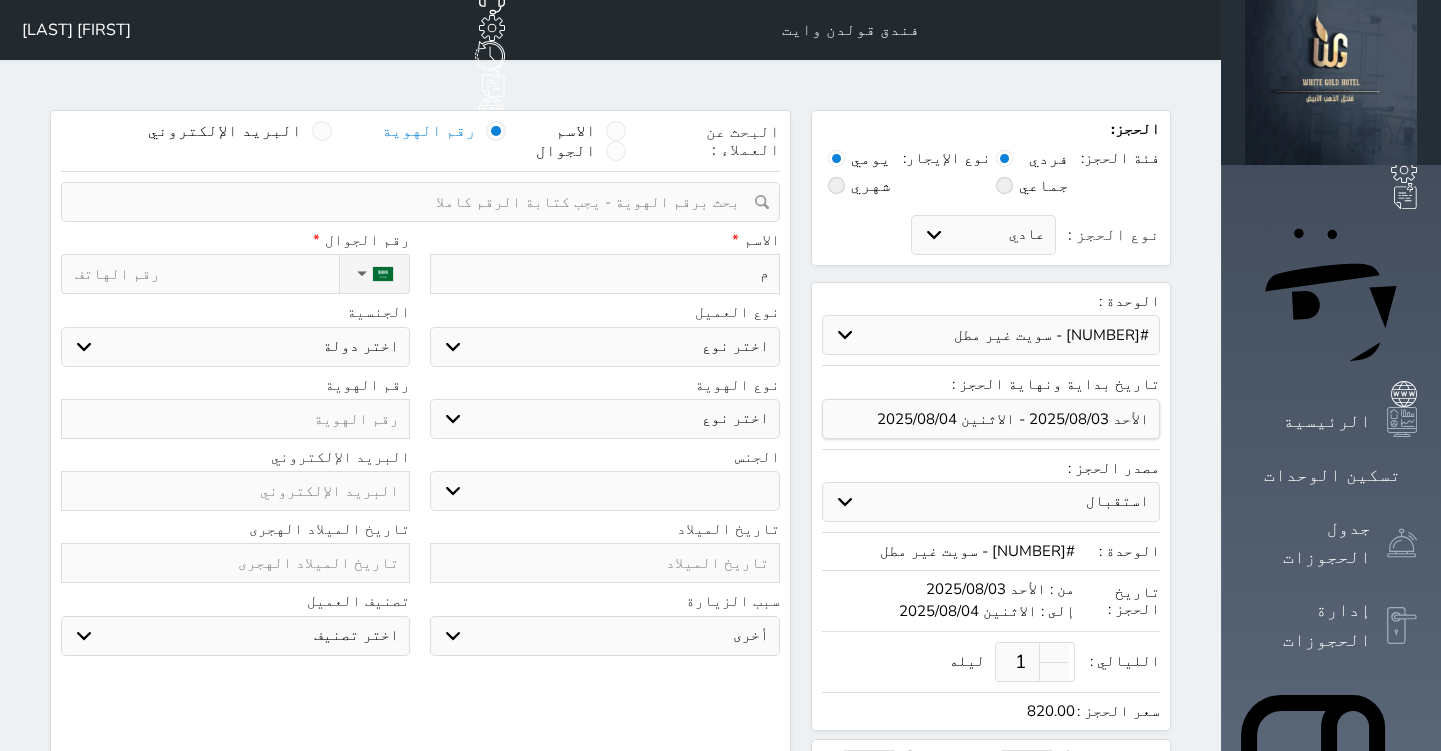 type on "مح" 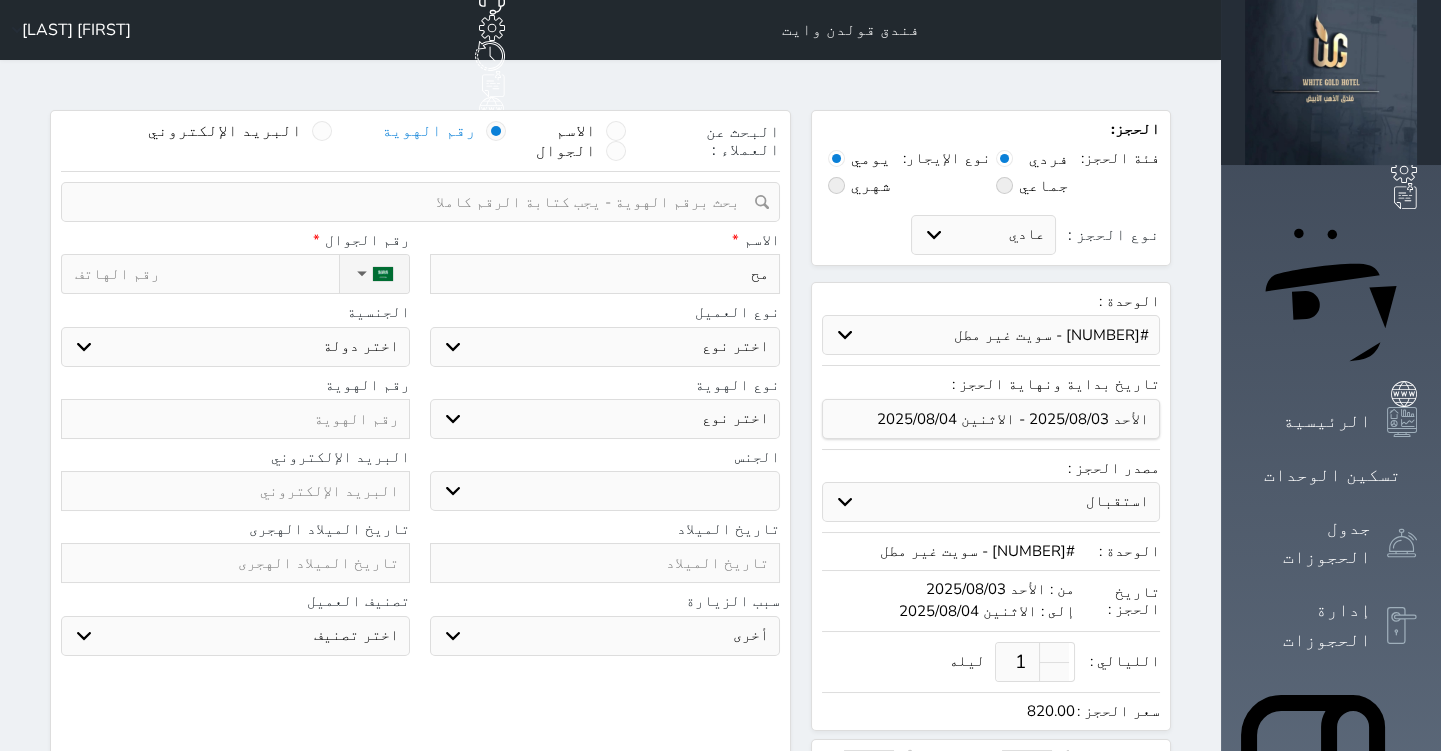 type on "محم" 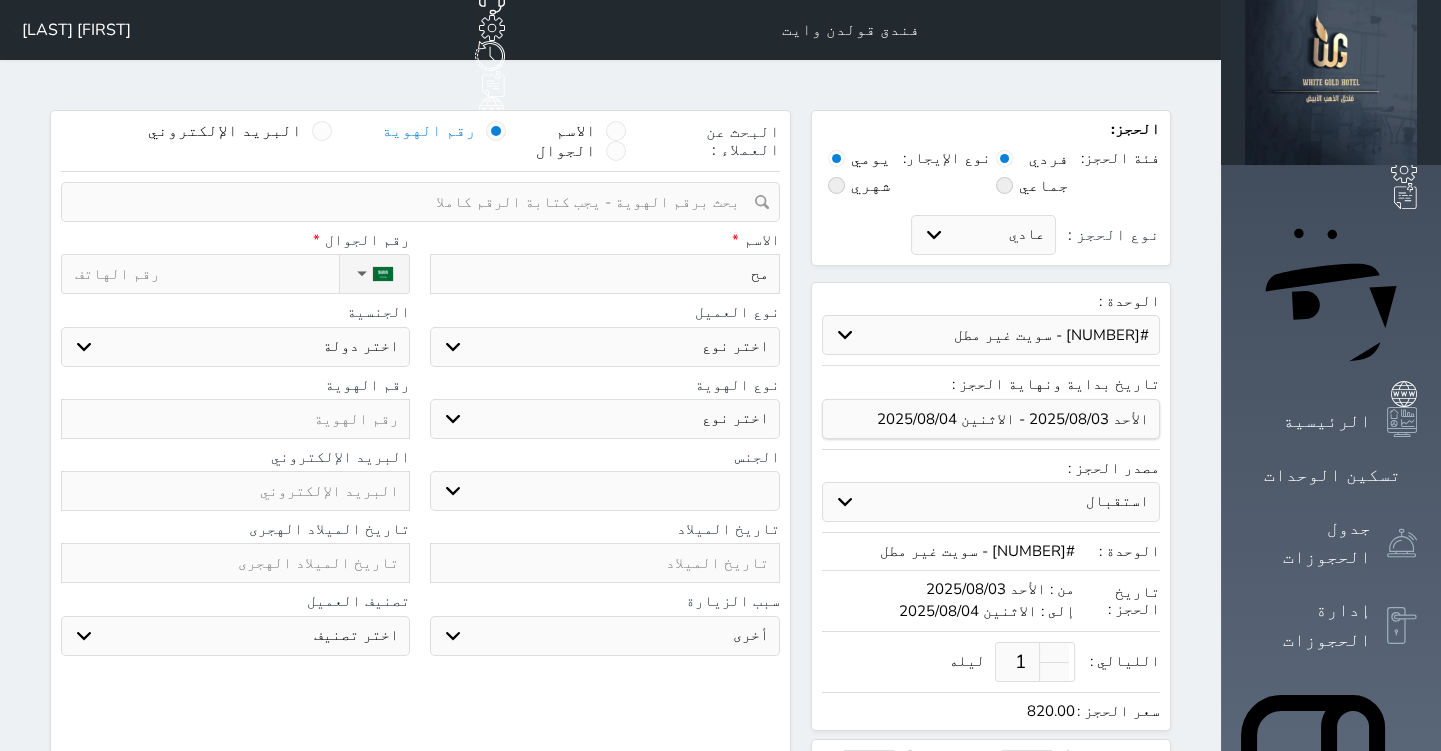 select 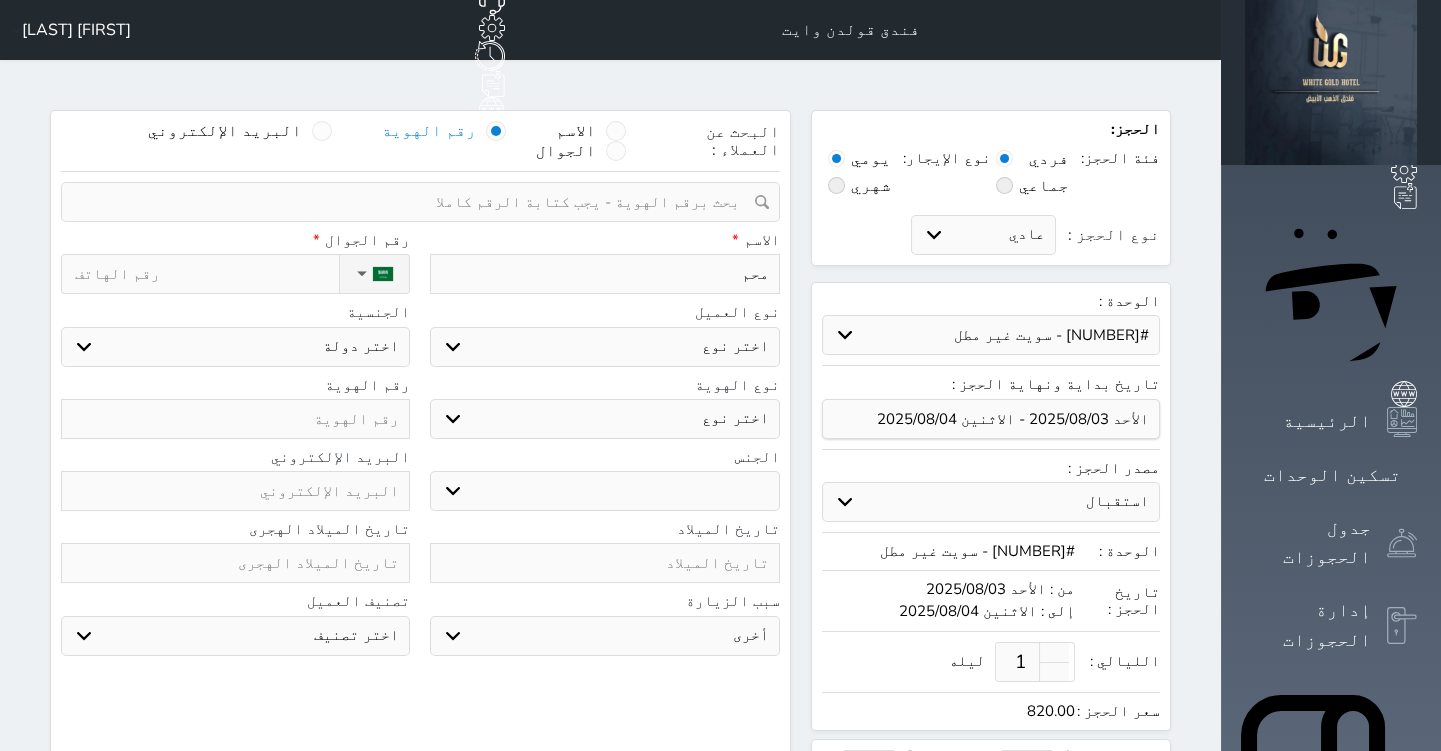 type on "محمد" 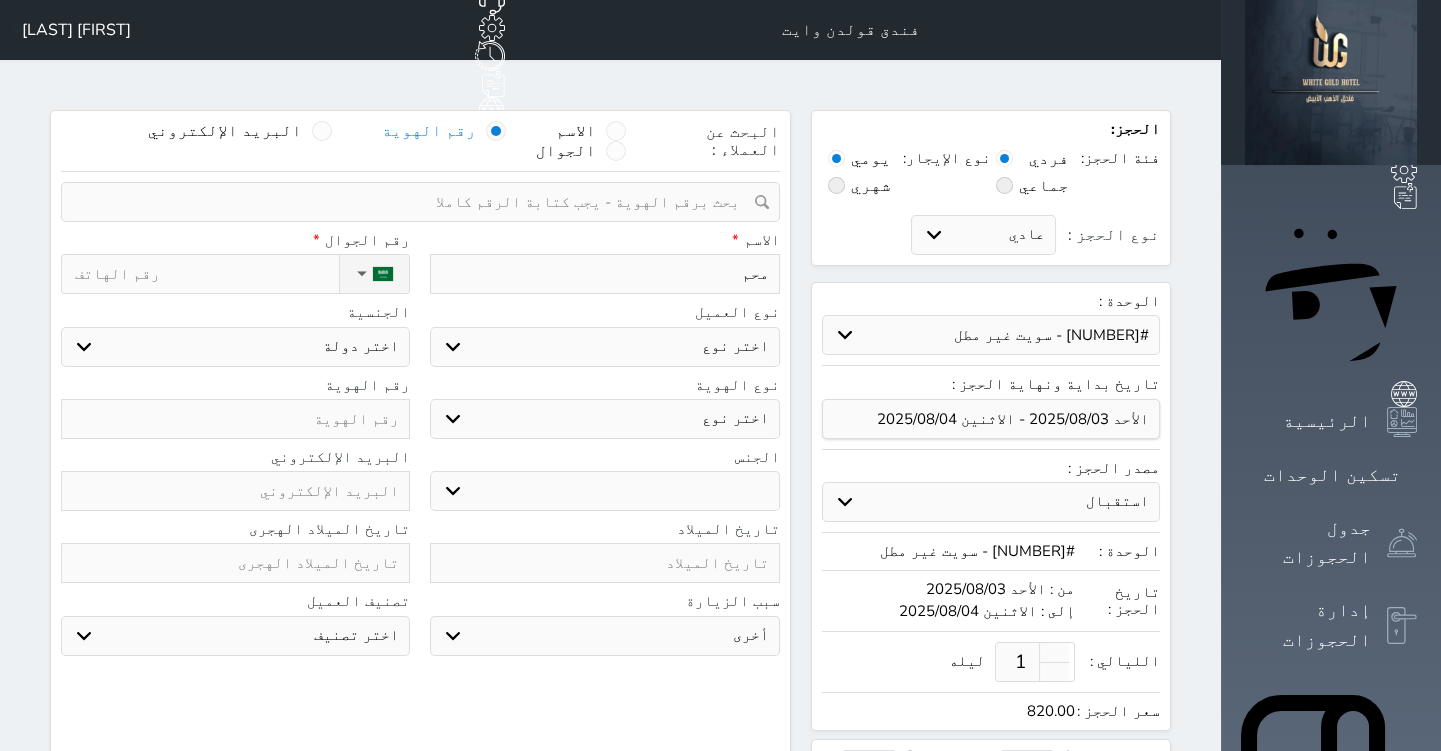 select 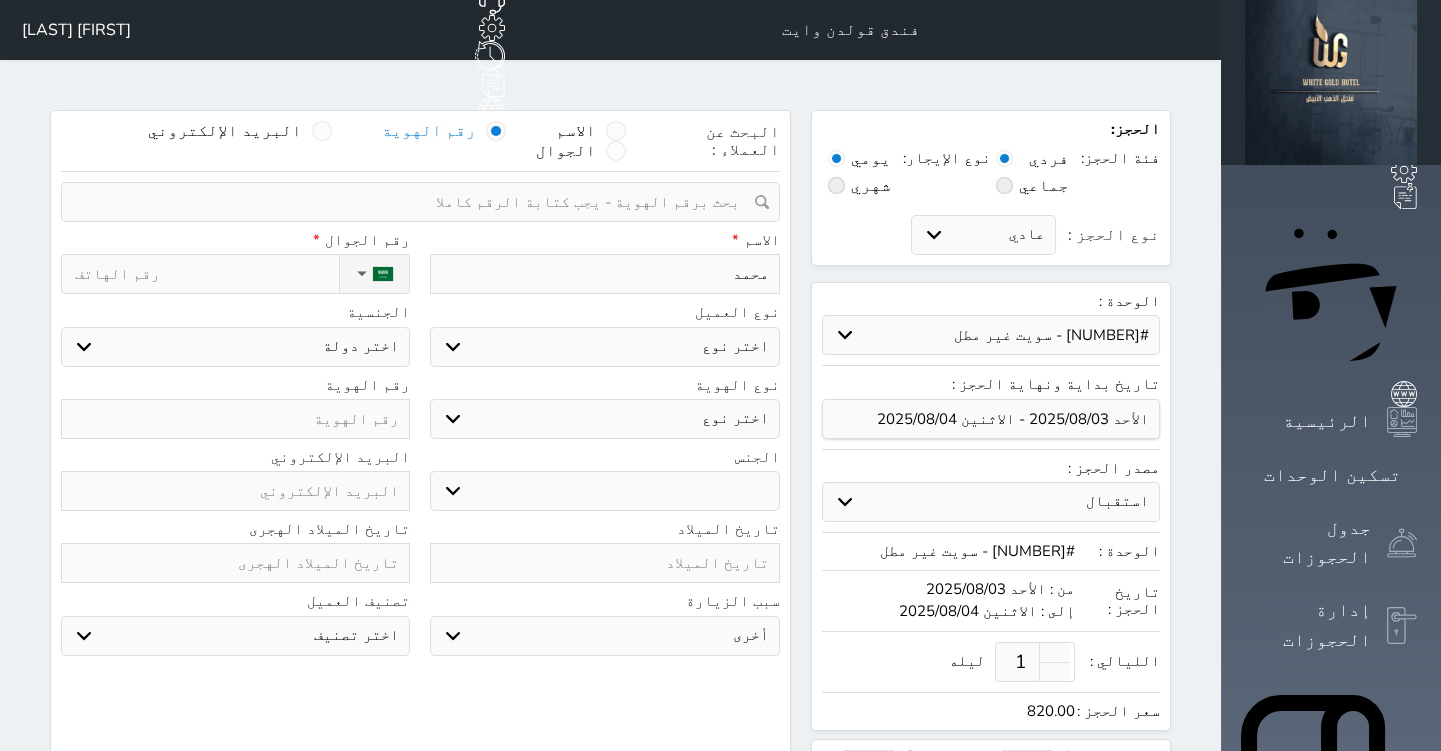 type on "محمد" 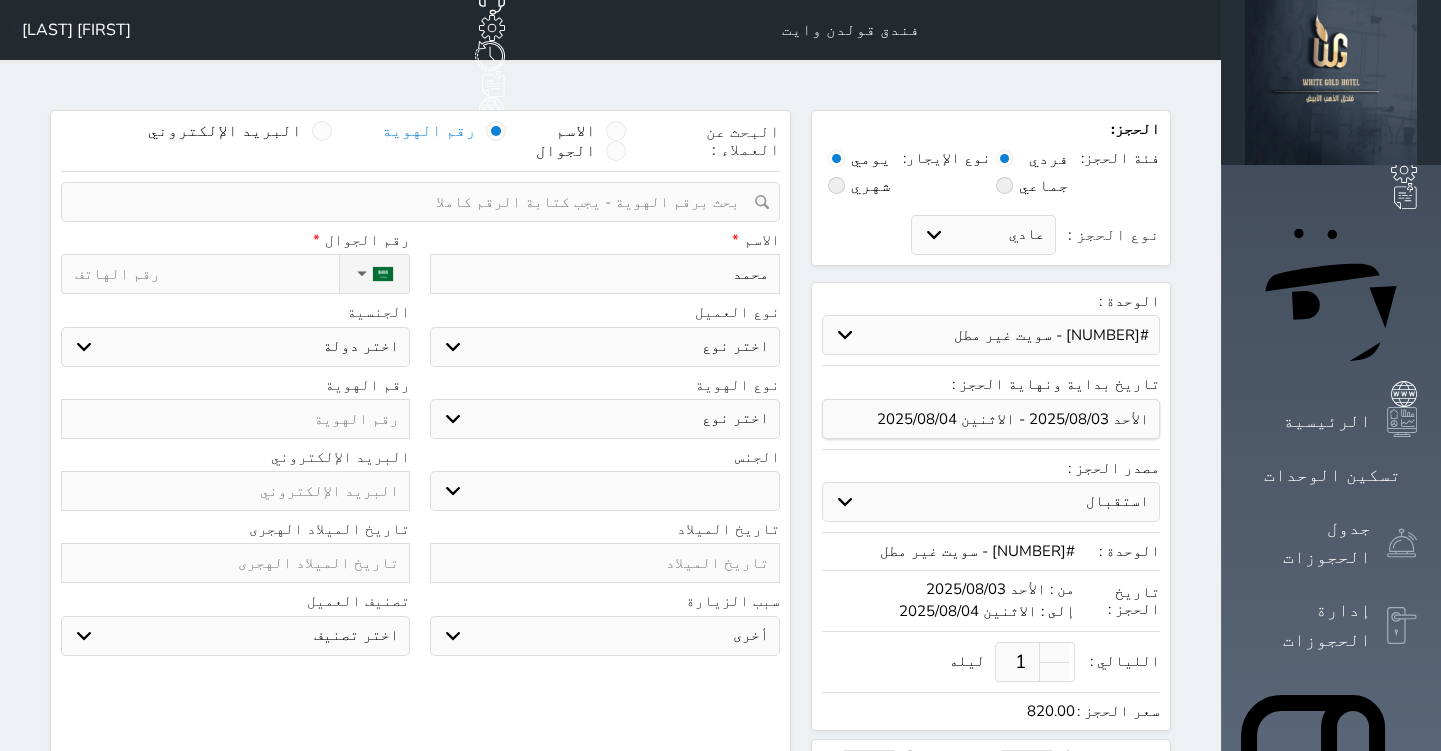 select 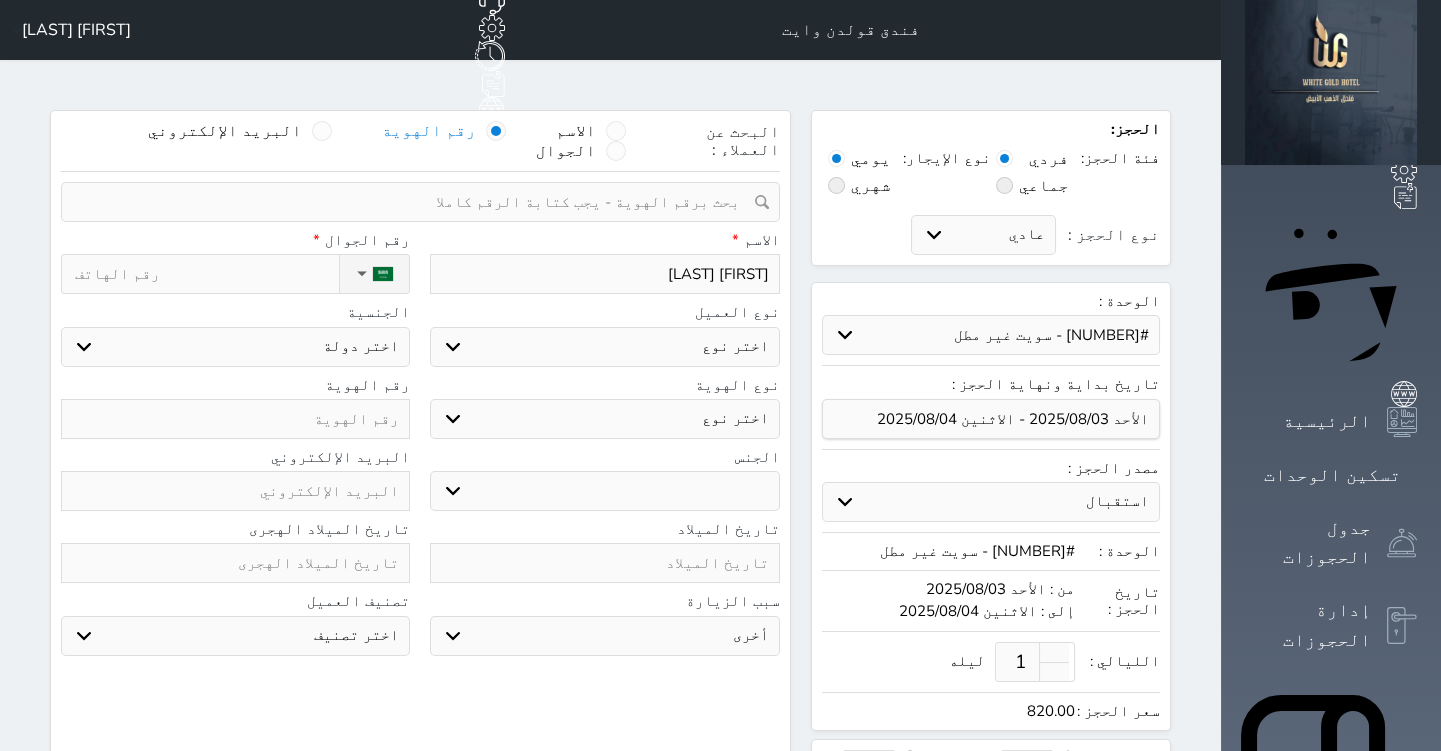 type on "[FIRST] [LAST]" 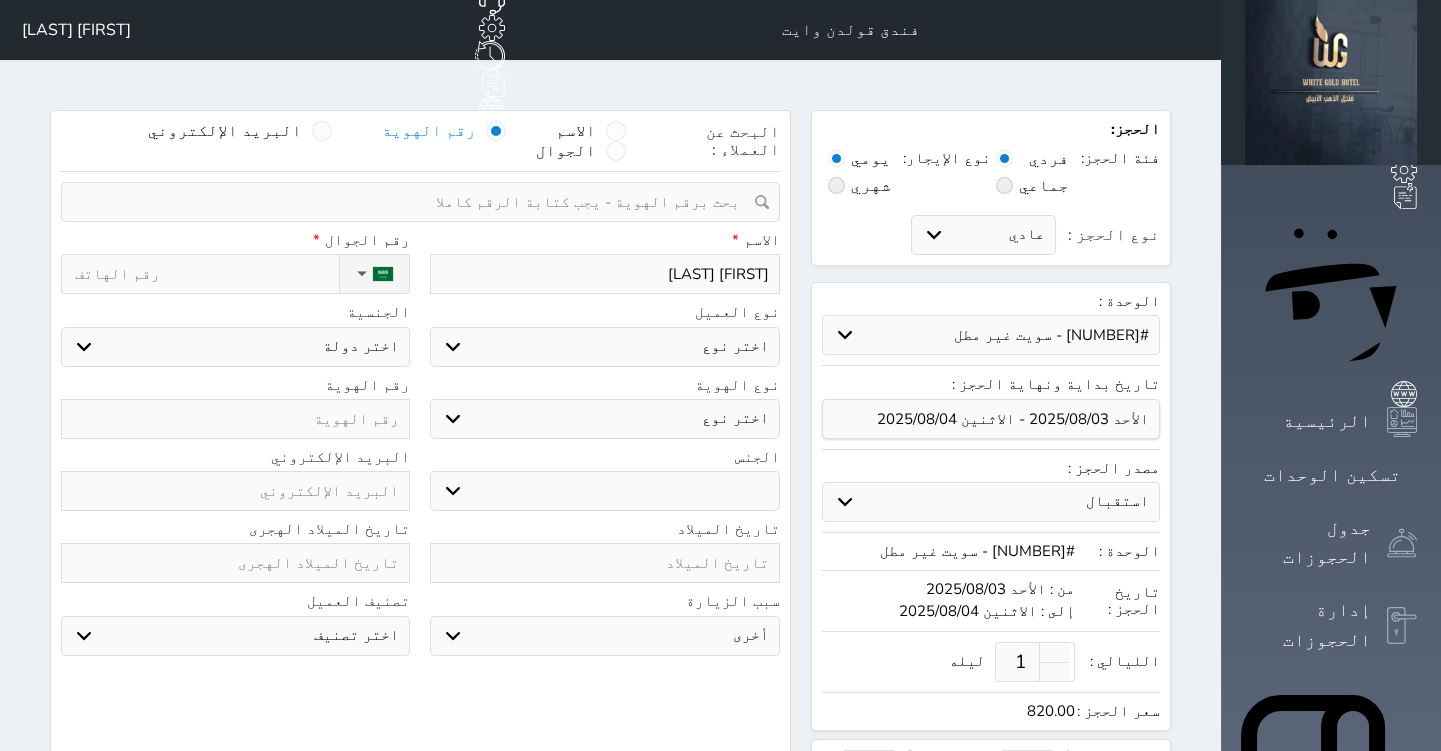 type on "[FIRST] [LAST]" 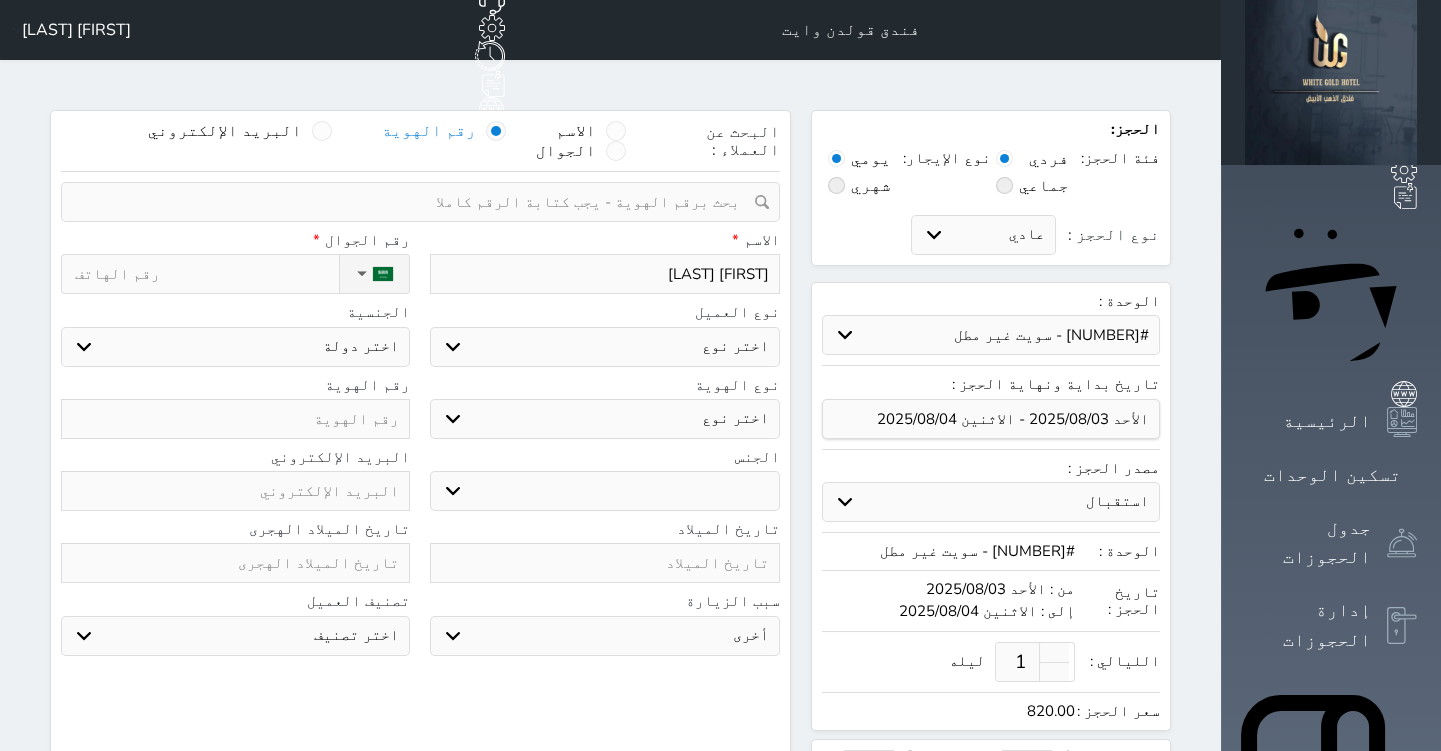 select 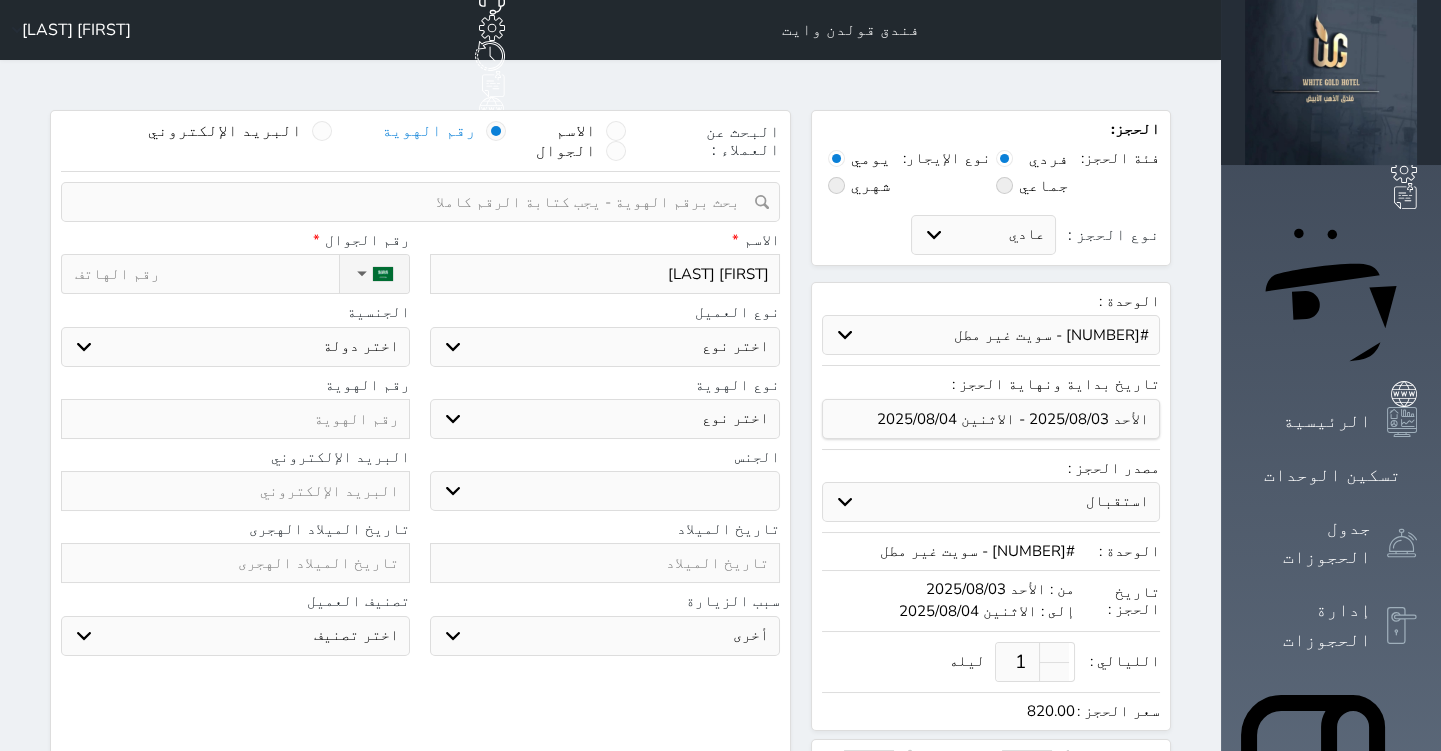 type on "[FIRST] [LAST]" 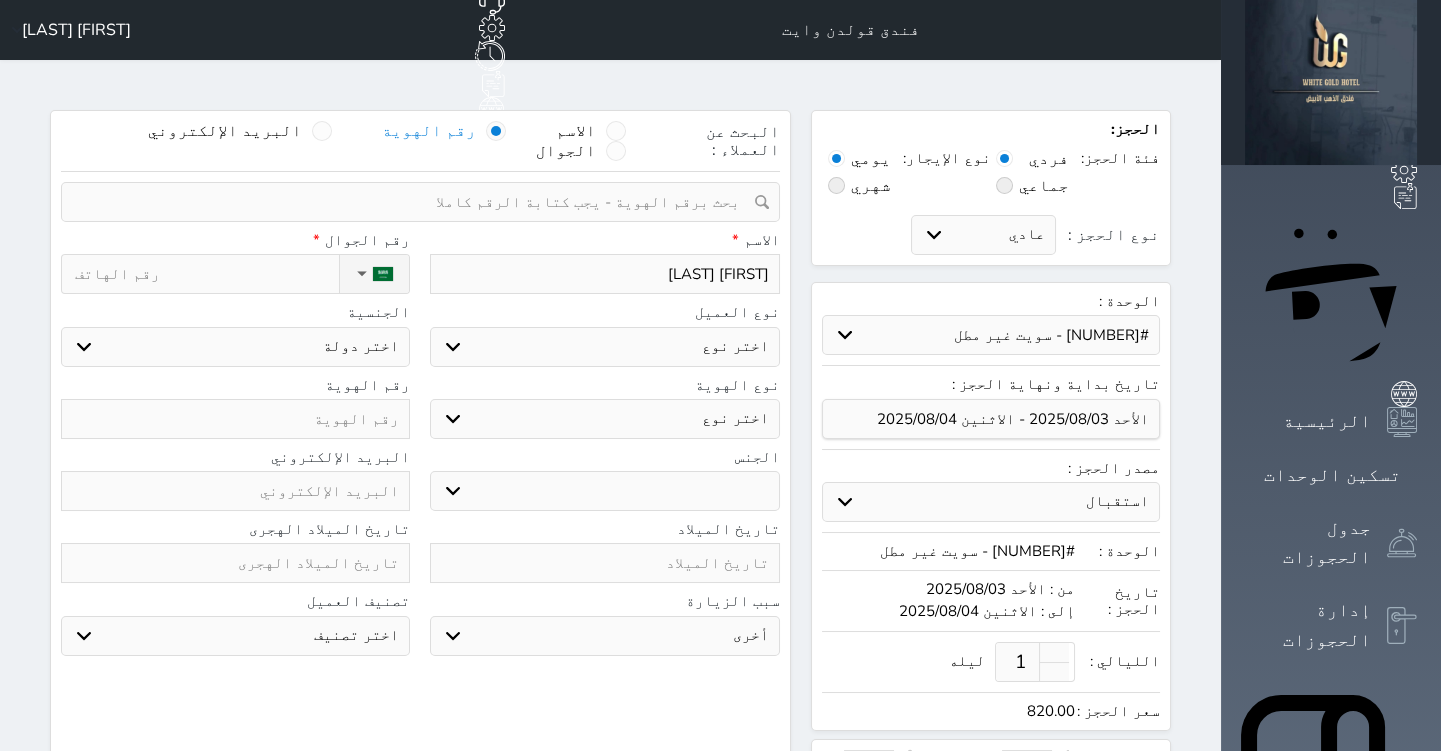 select 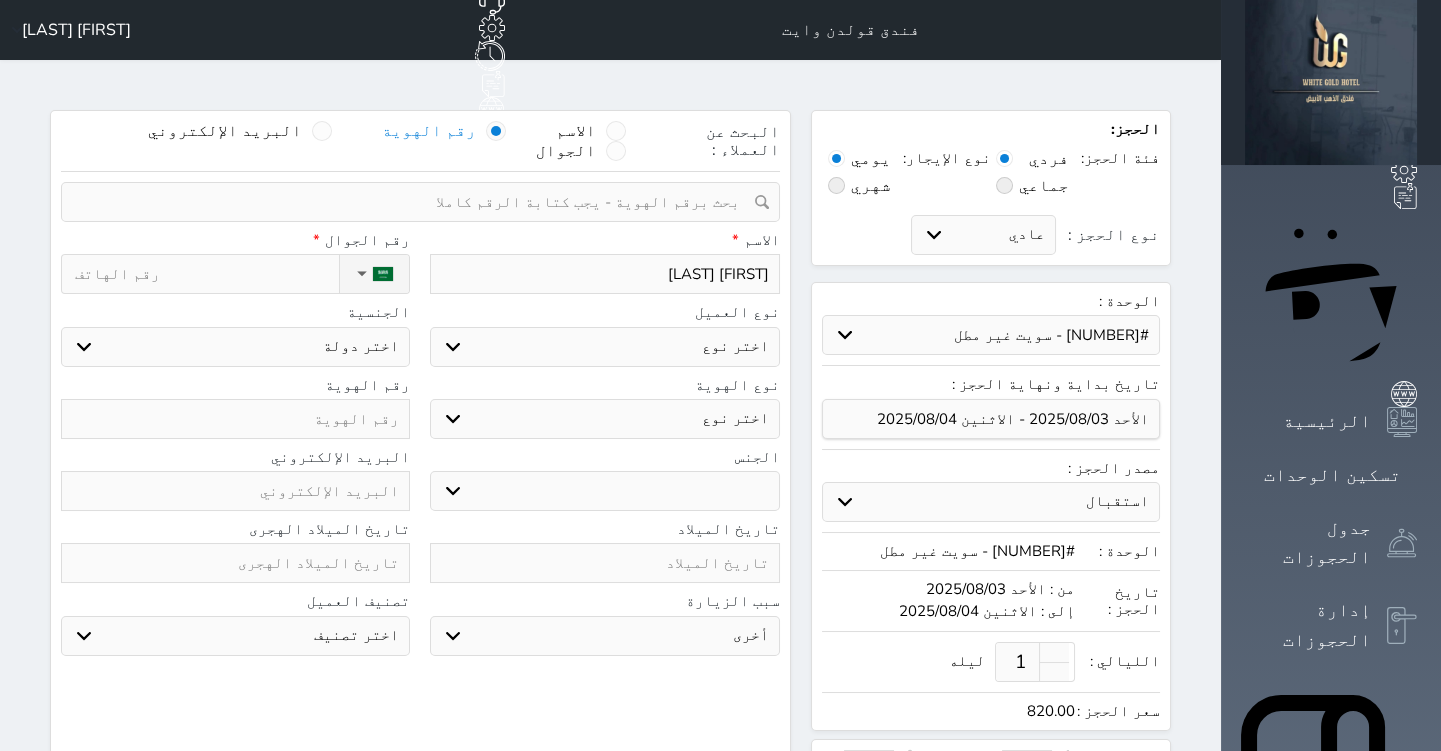 type on "[FIRST] [LAST]" 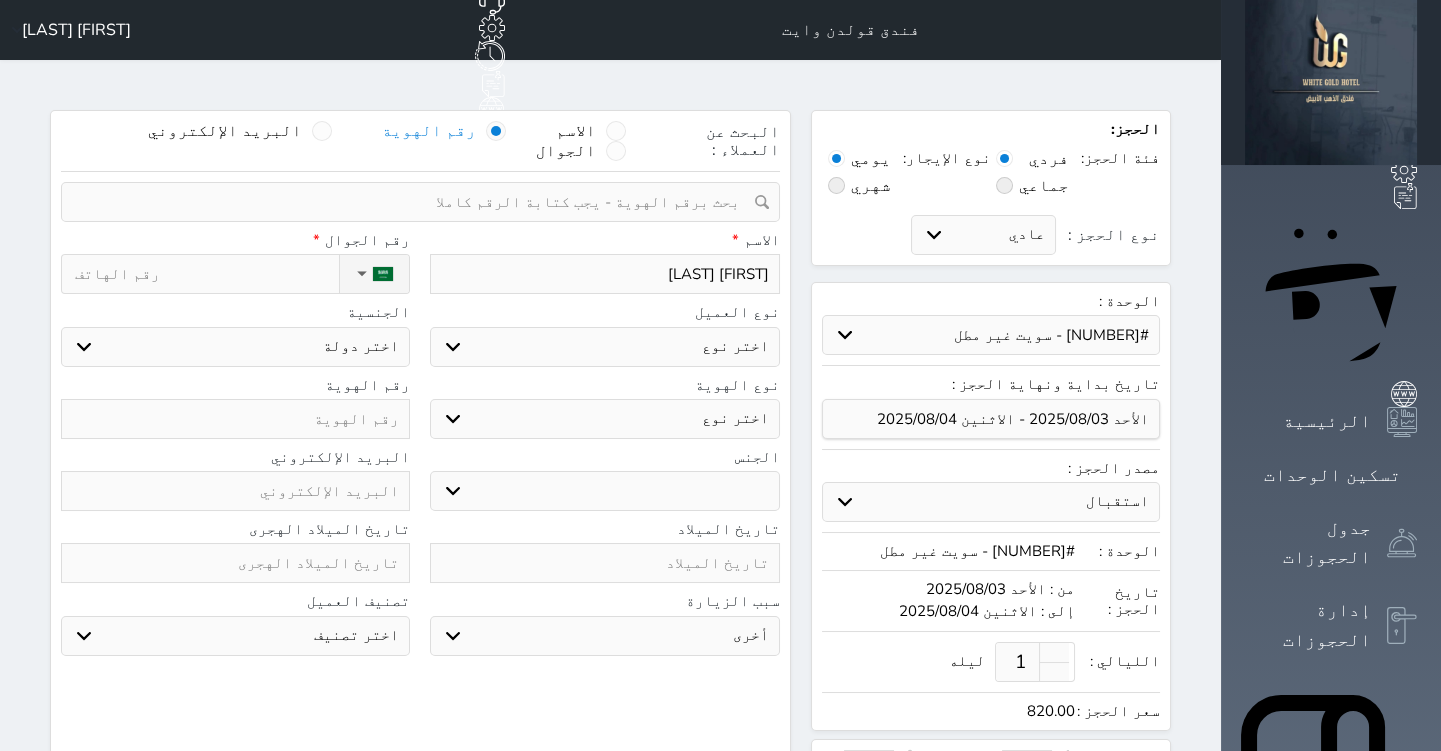 select 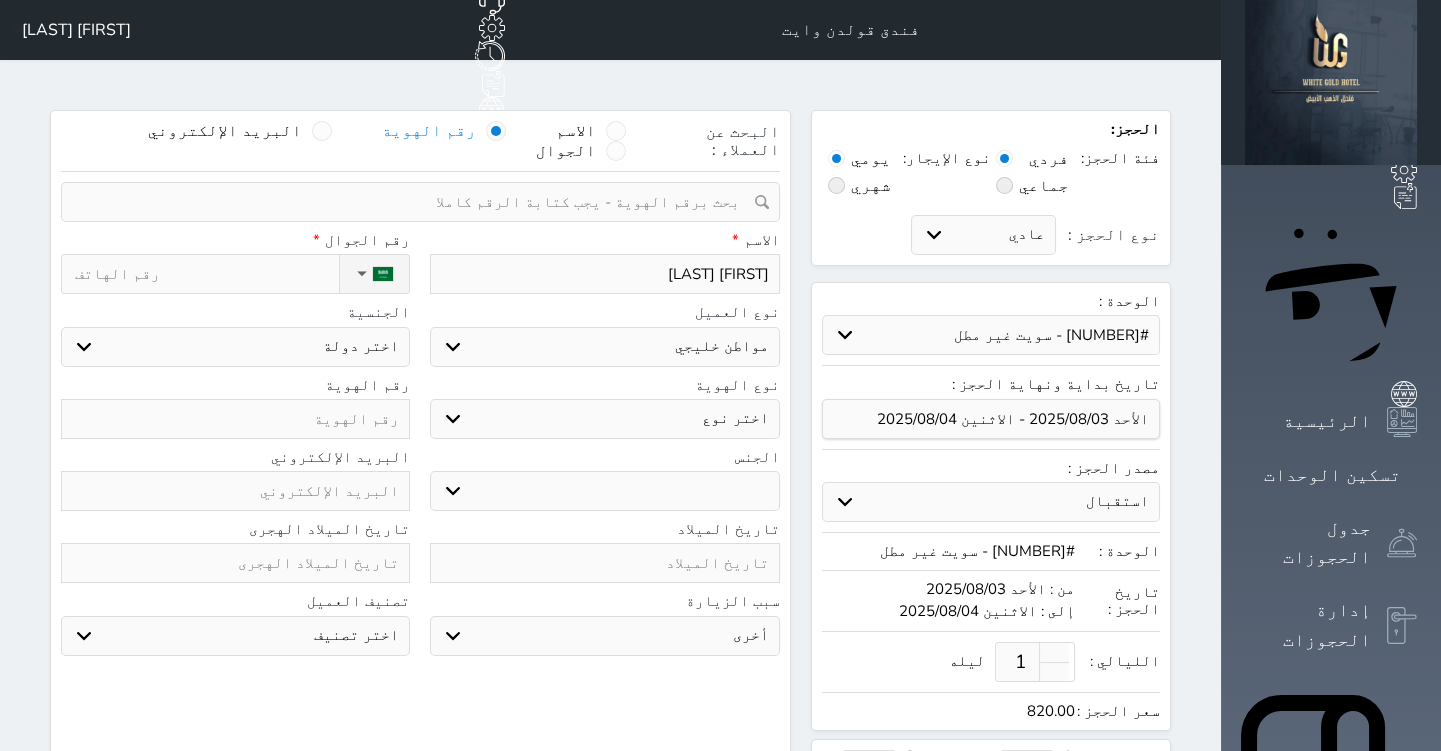 click on "اختر نوع   مواطن مواطن خليجي زائر مقيم" at bounding box center [604, 347] 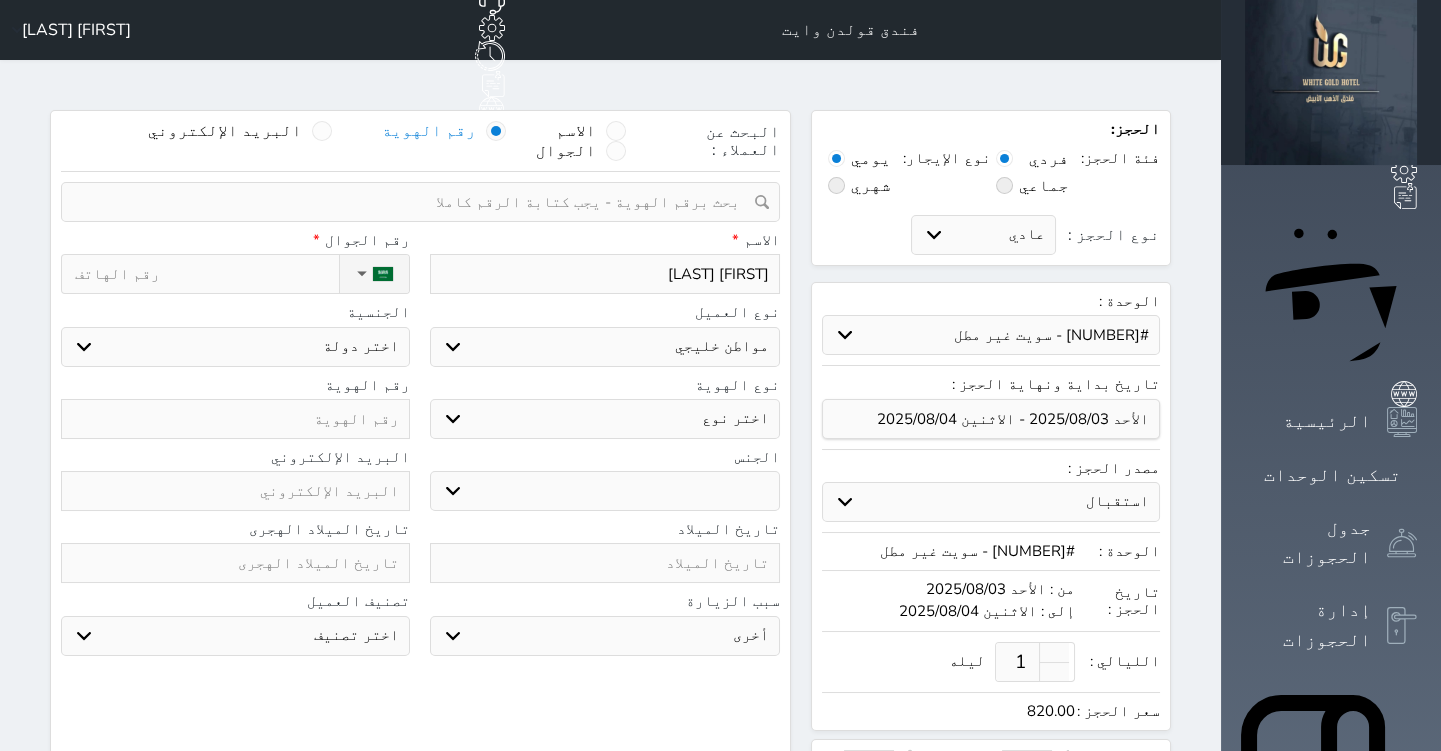 select 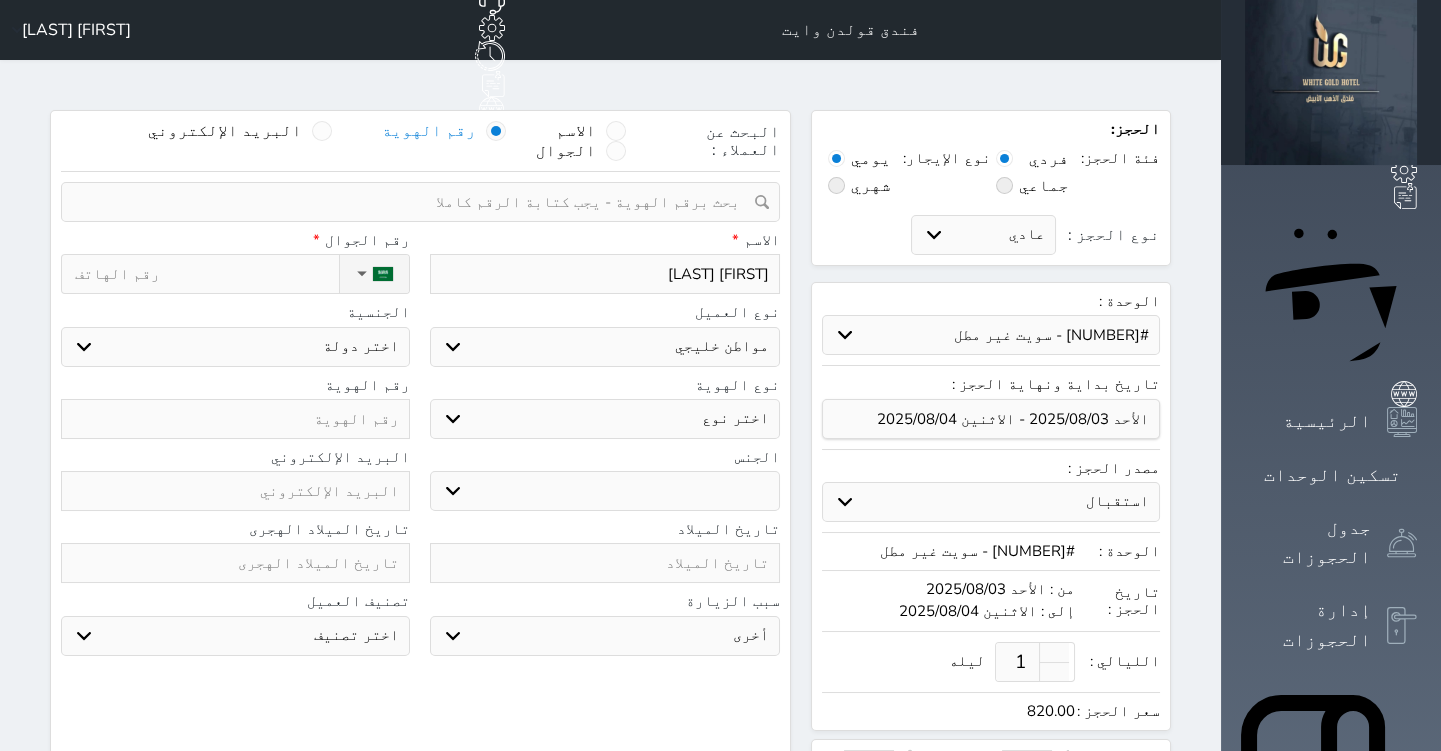 click on "اختر نوع   هوية خليجية جواز السفر" at bounding box center (604, 419) 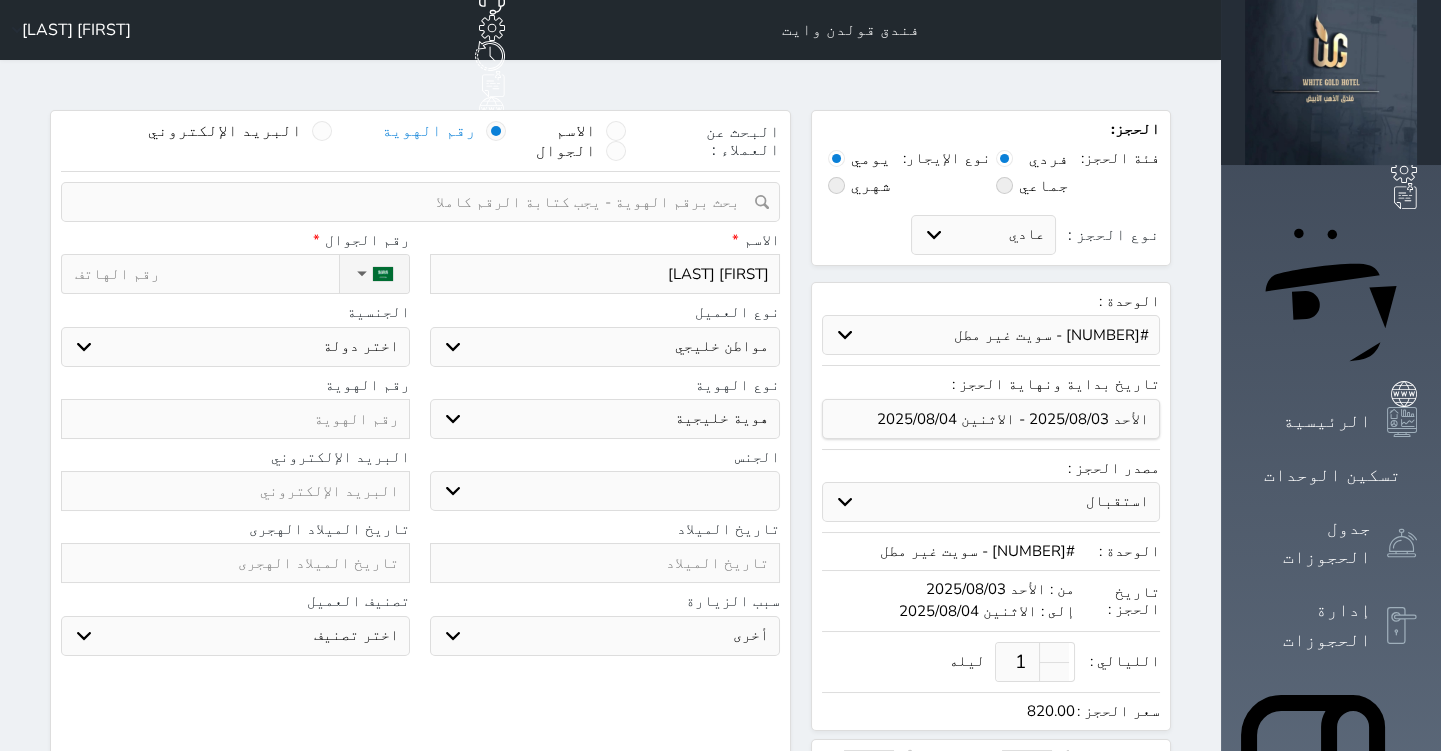 click on "اختر نوع   هوية خليجية جواز السفر" at bounding box center [604, 419] 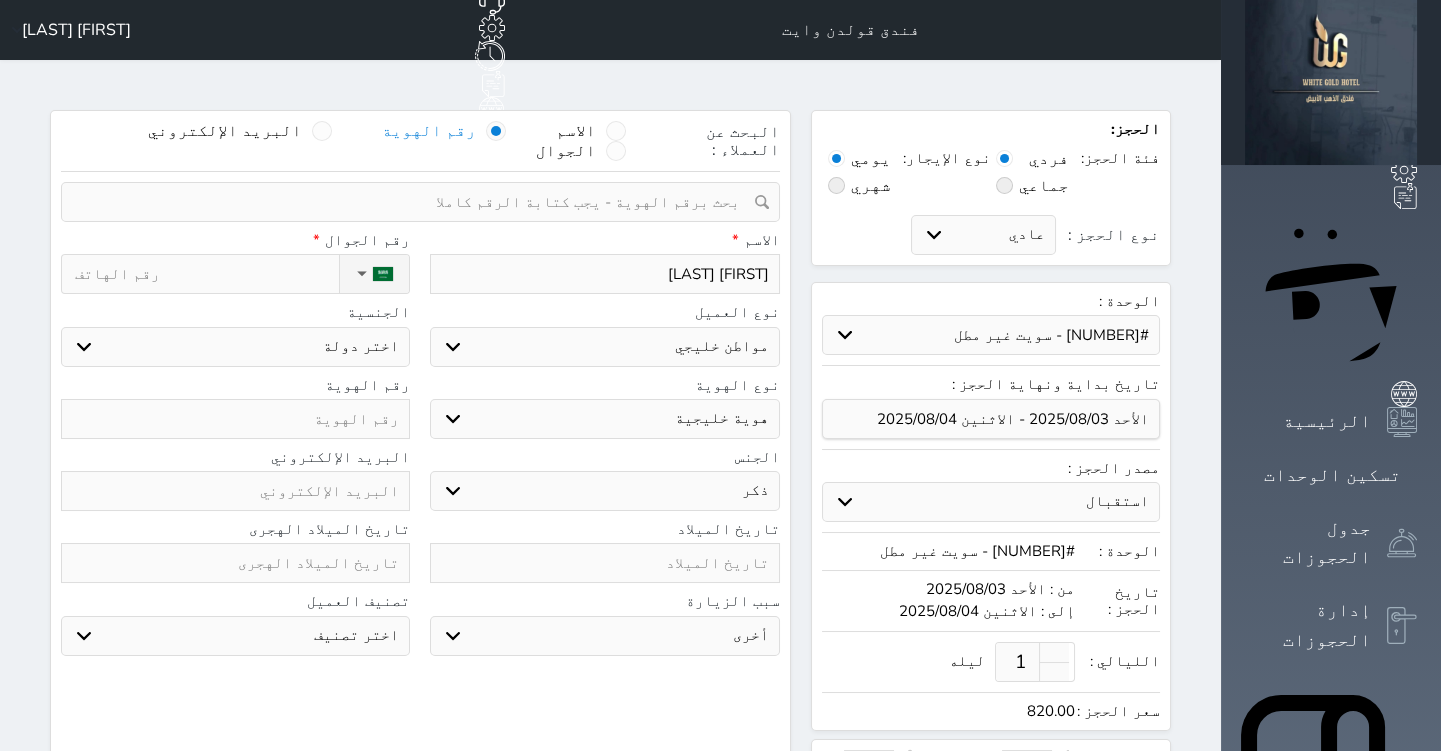 click on "ذكر   انثى" at bounding box center [604, 491] 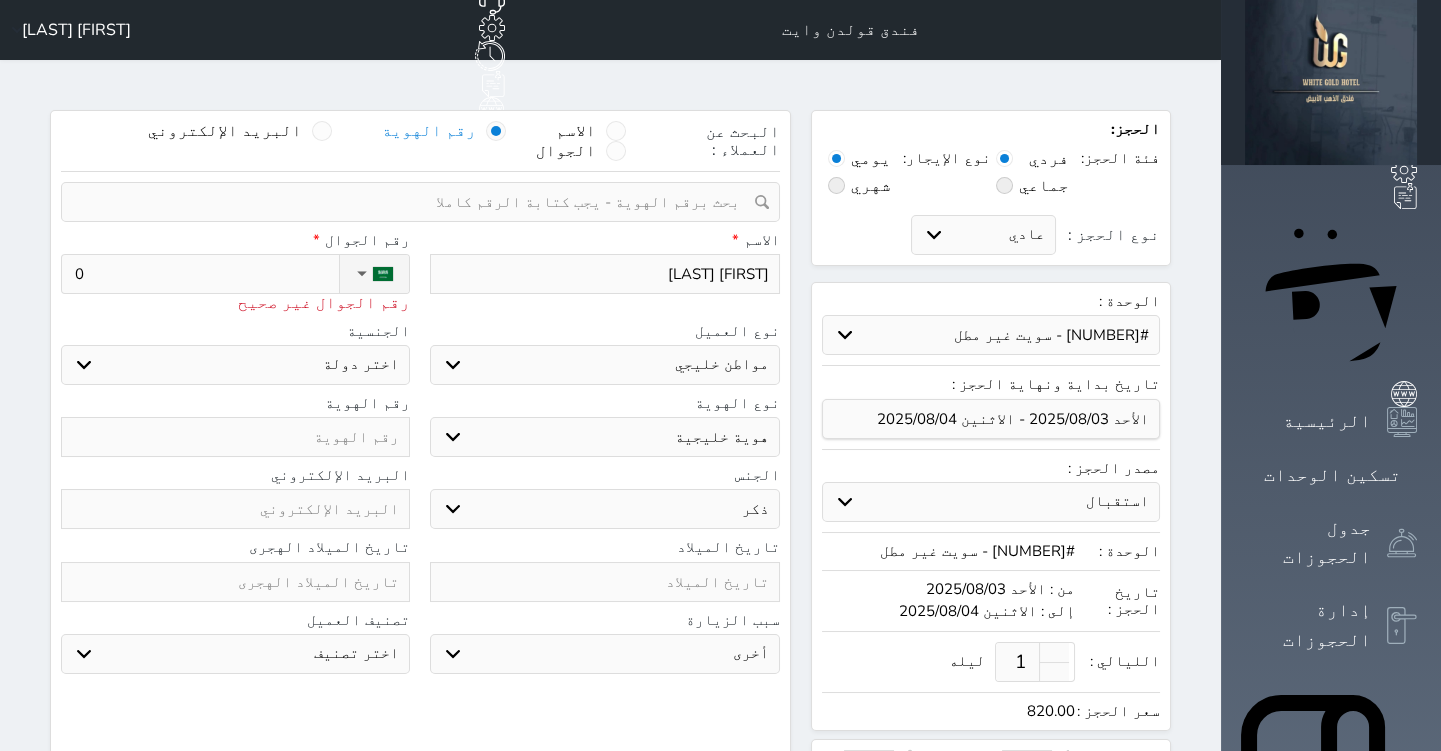 type on "05" 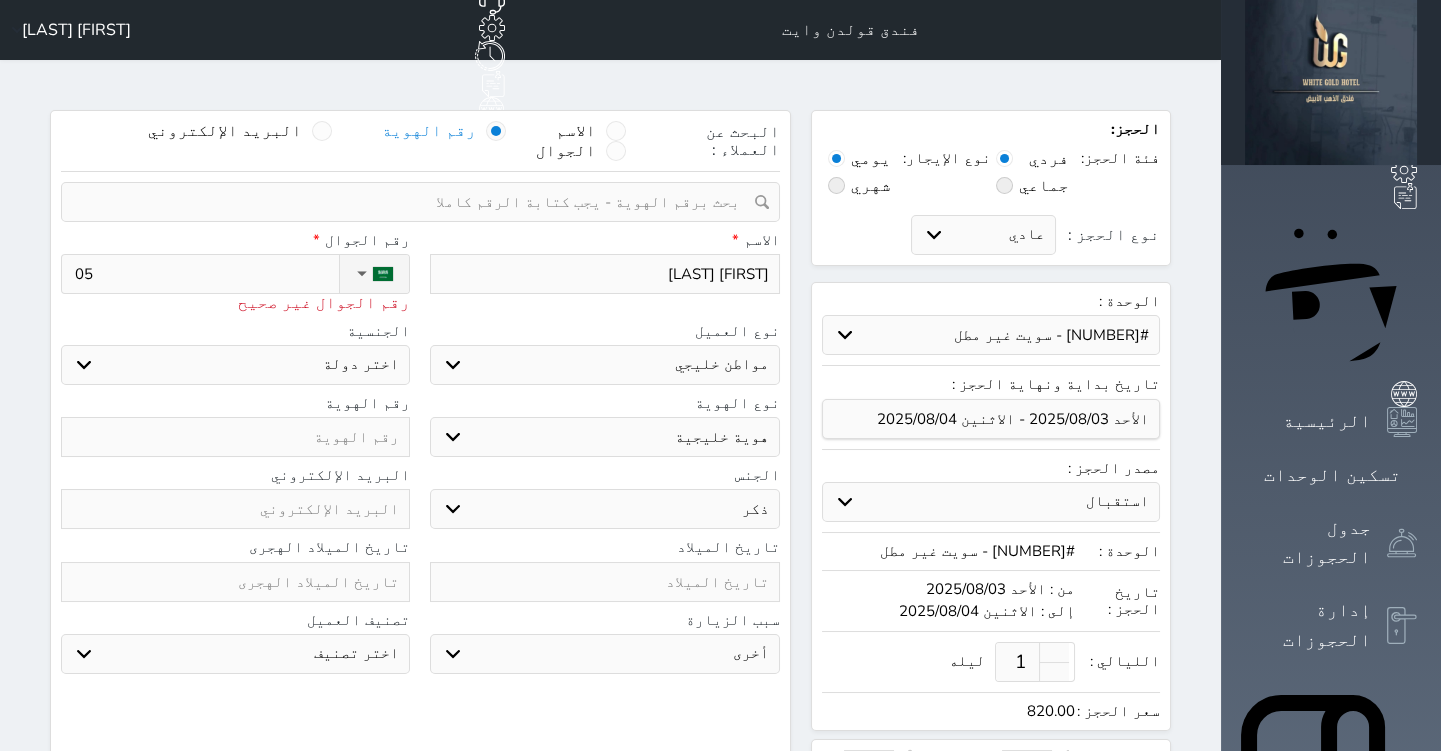 type on "056" 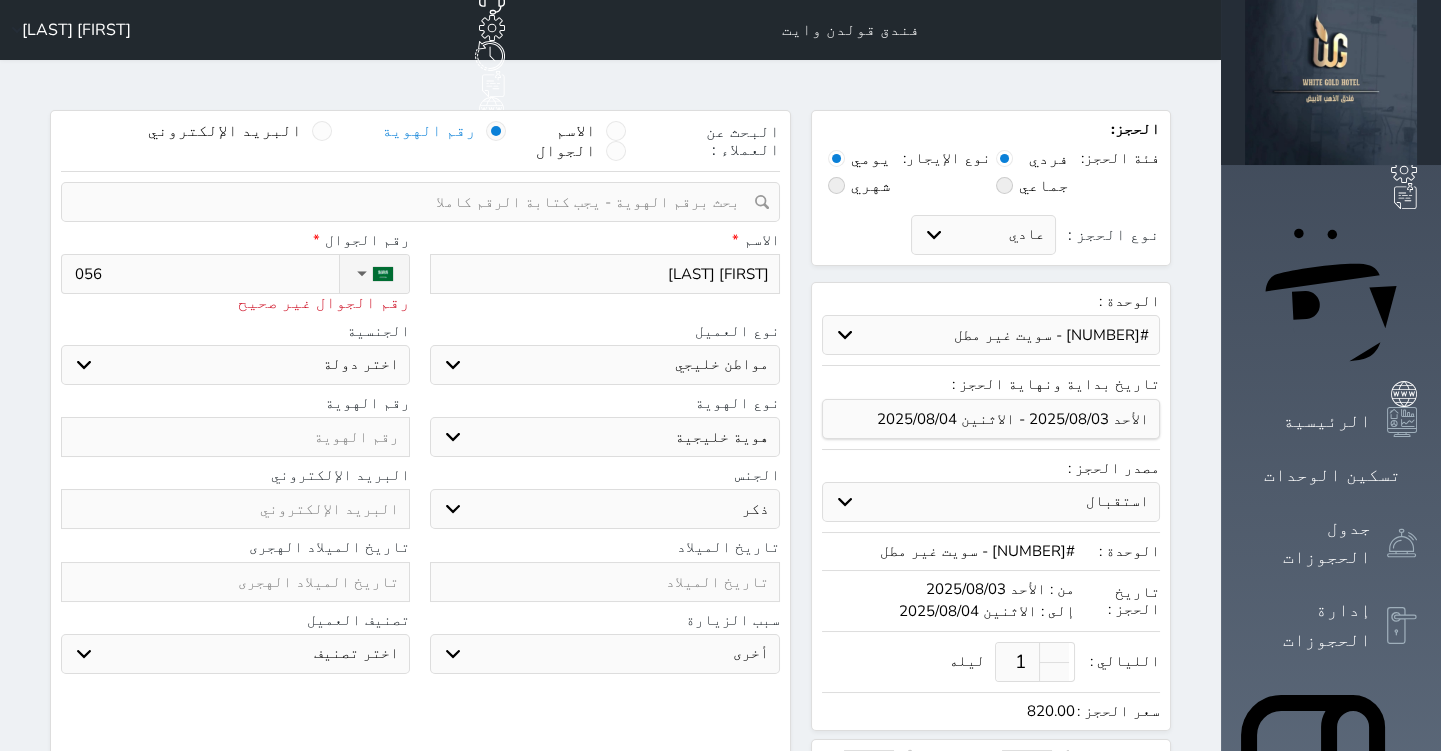 type on "0563" 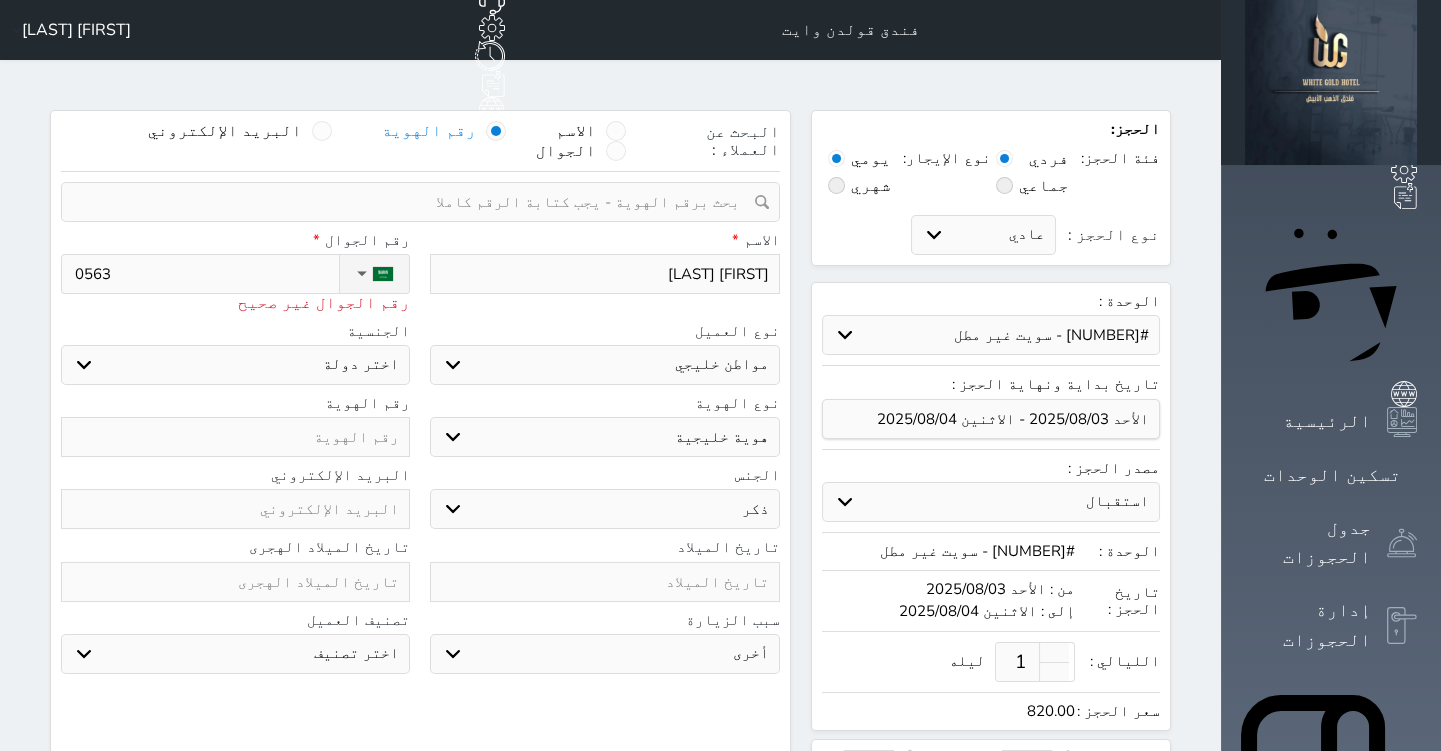 type on "[PHONE]" 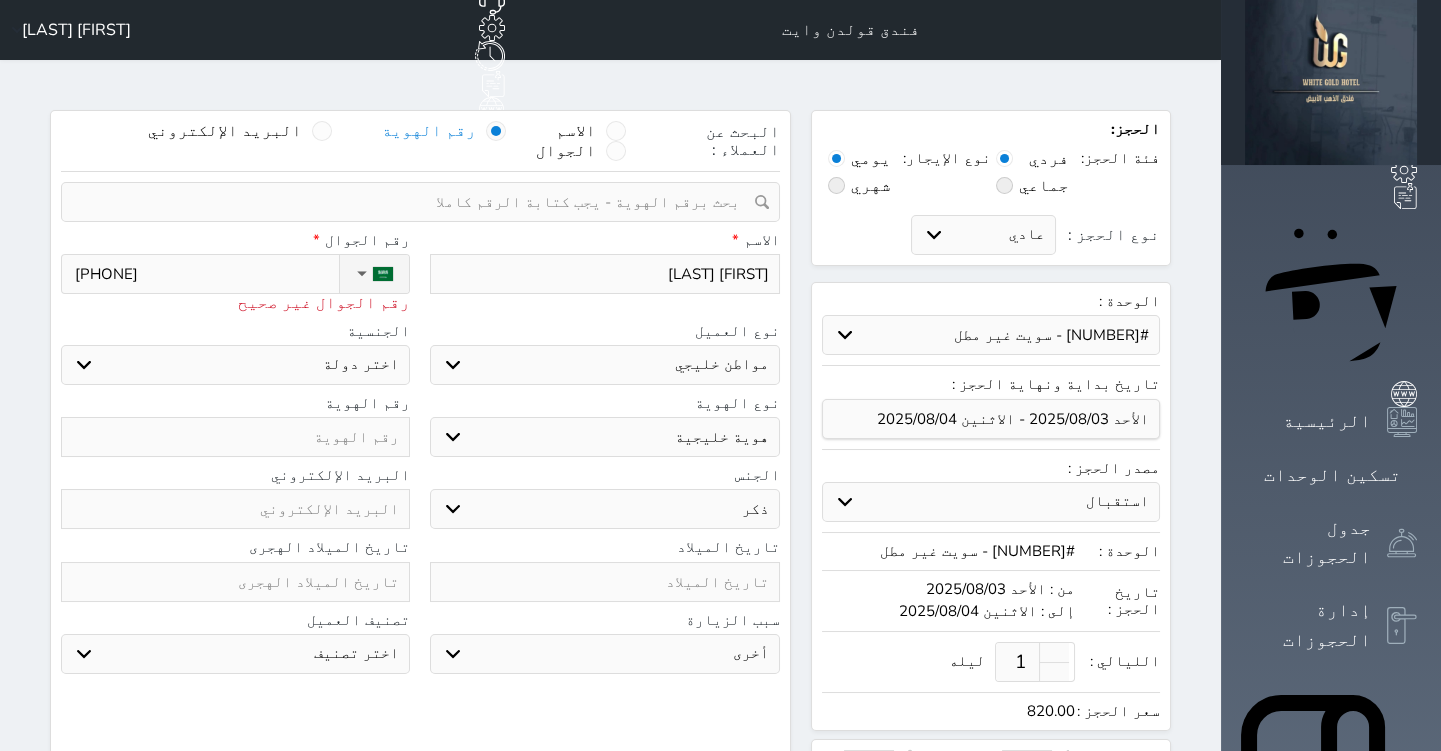 type on "[PHONE]" 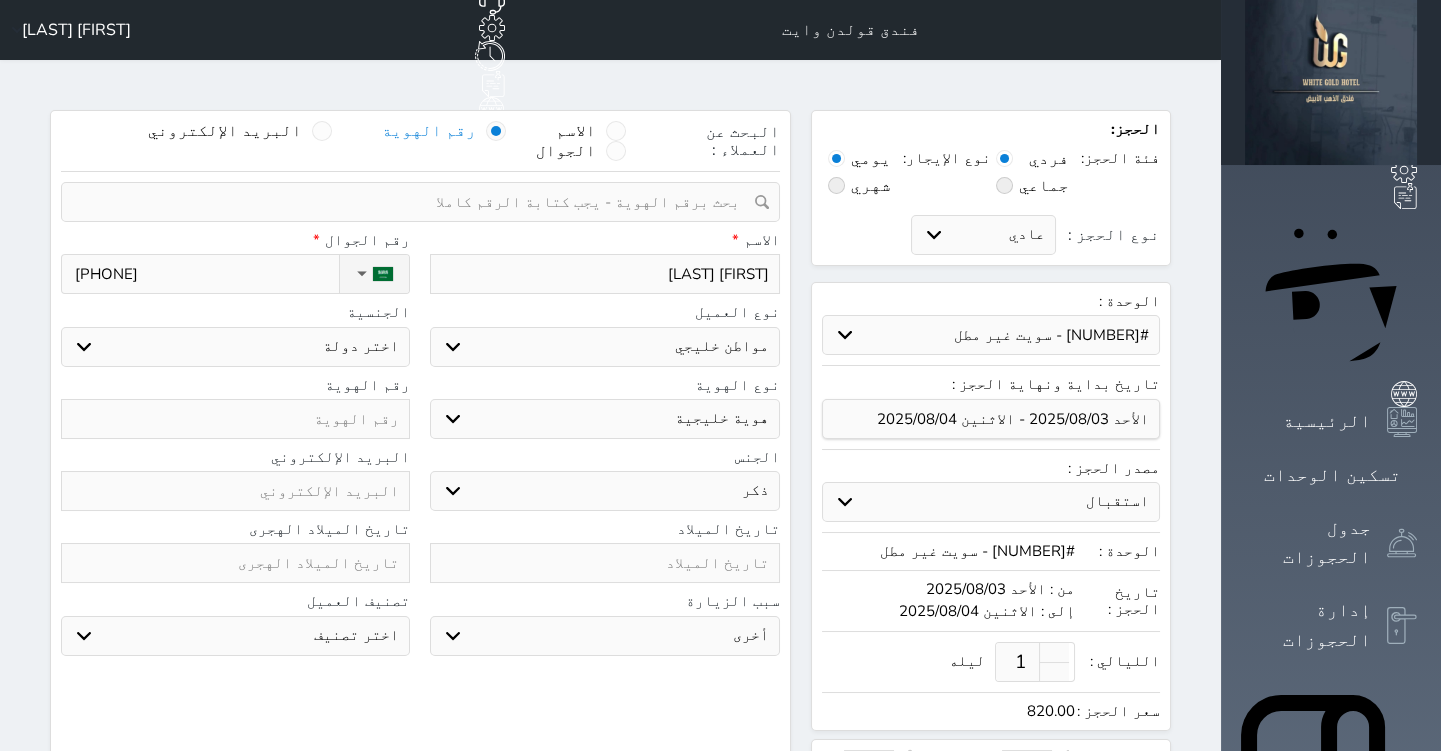 click on "اختر دولة
الامارات العربية
البحرين
الكويت
عمان
قطر" at bounding box center (235, 347) 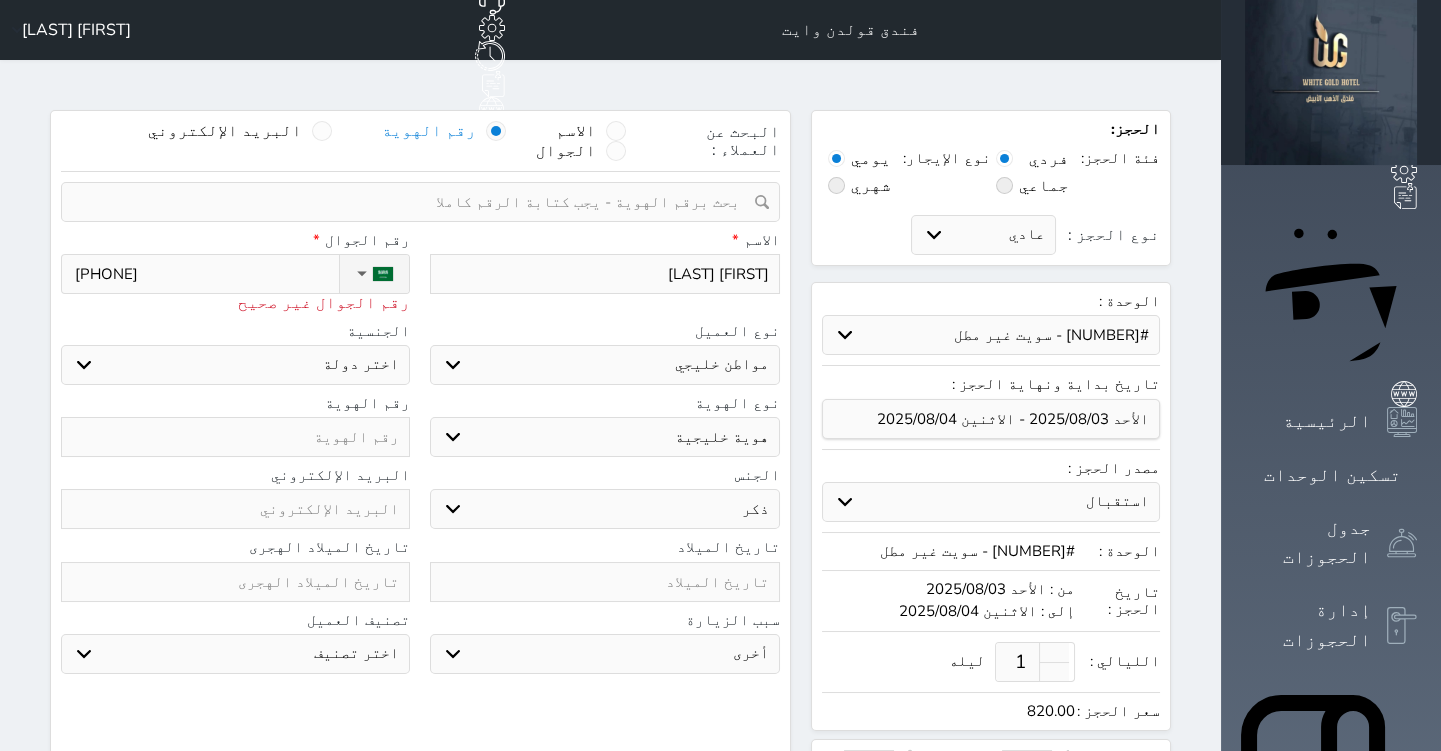 type on "[PHONE]" 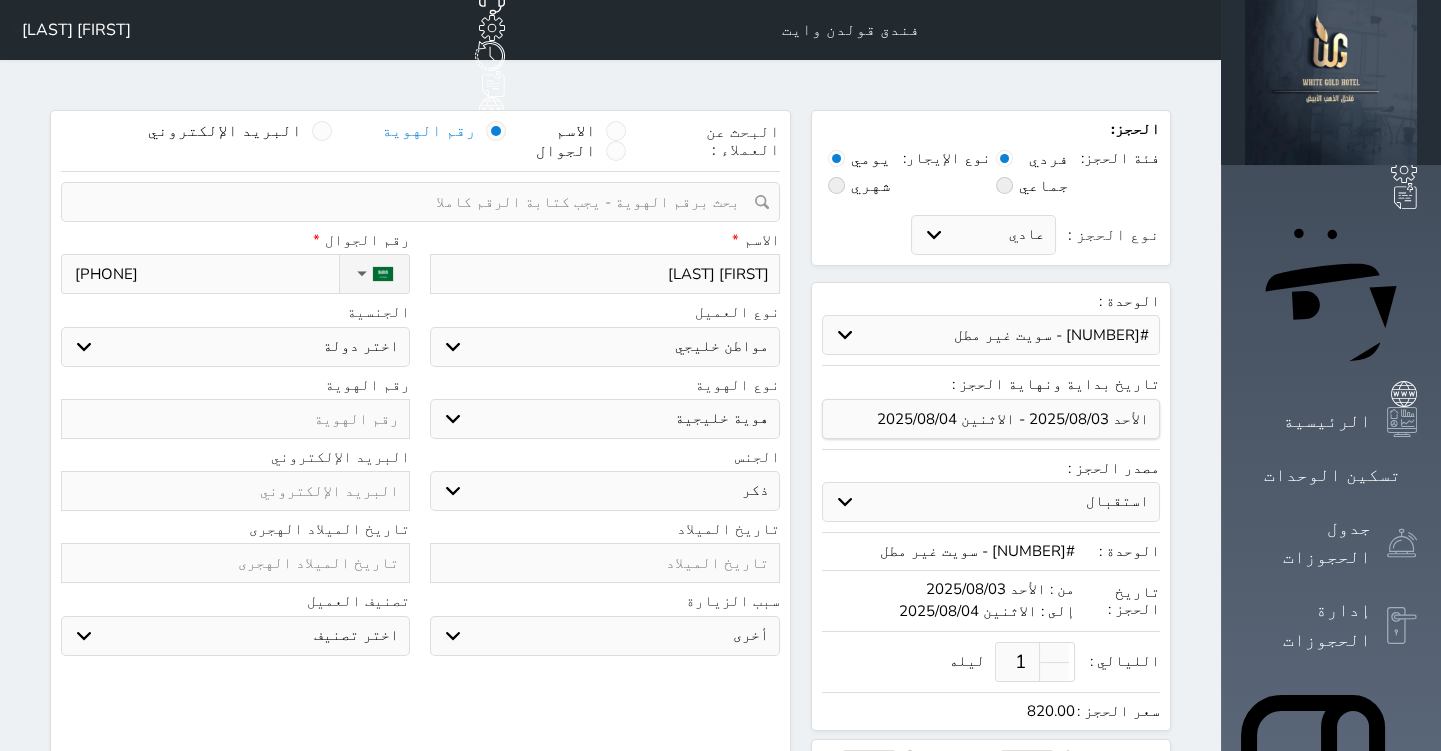 type on "[PHONE]" 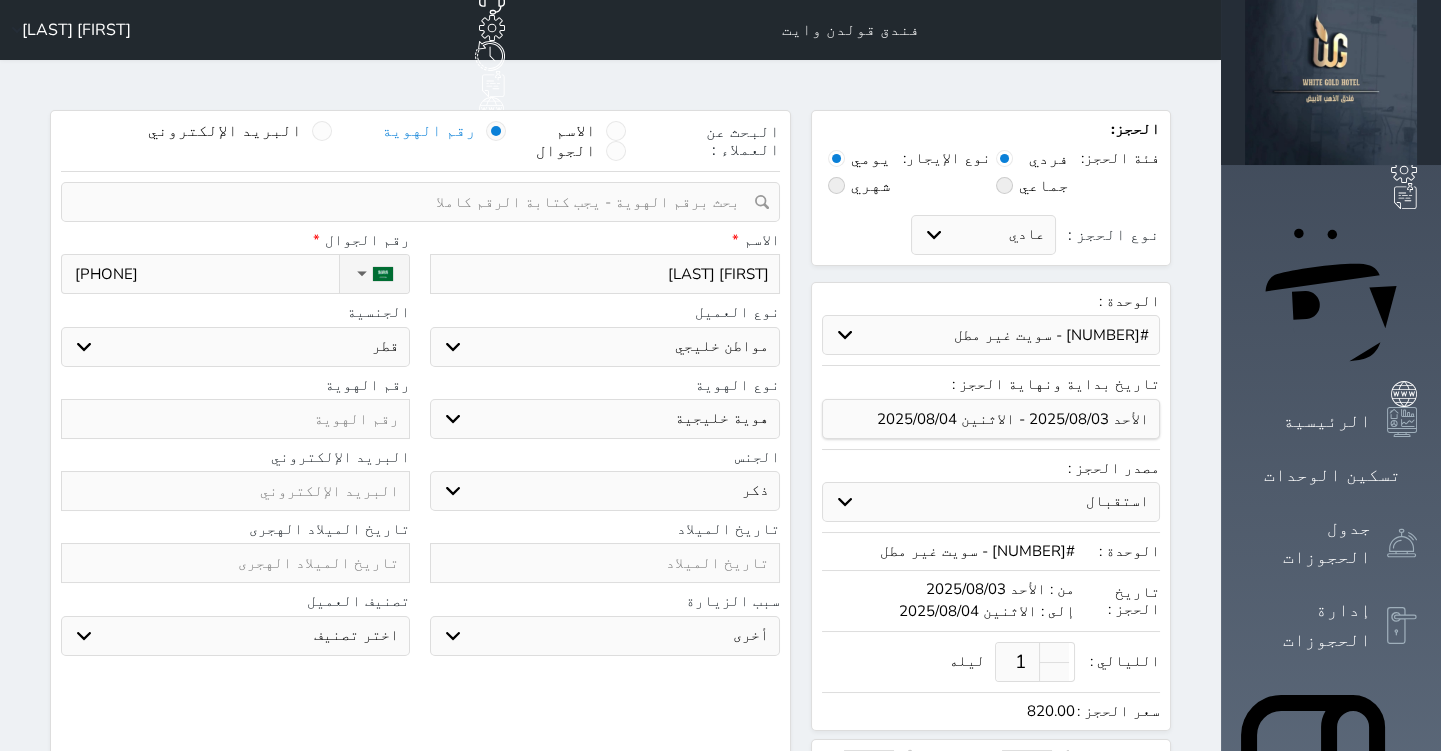 click on "اختر دولة
الامارات العربية
البحرين
الكويت
عمان
قطر" at bounding box center [235, 347] 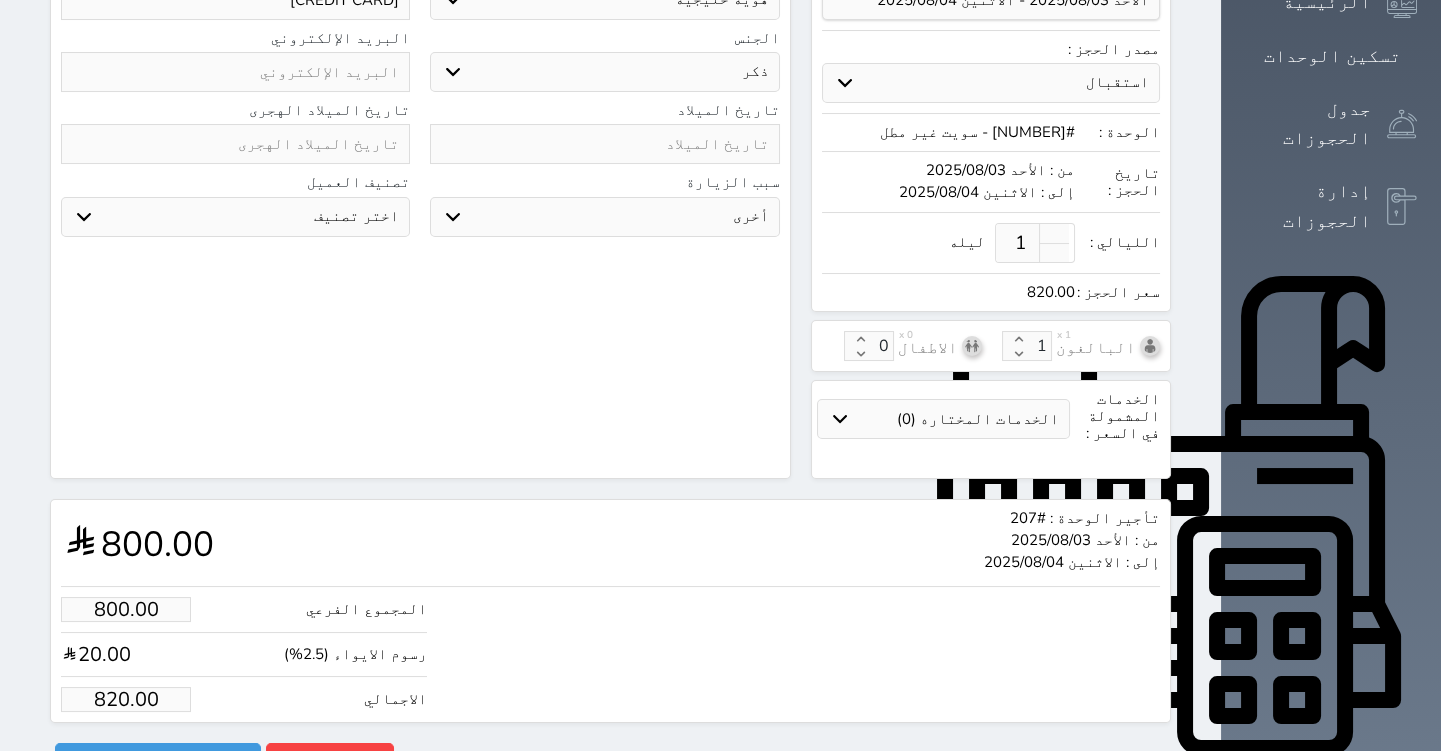 scroll, scrollTop: 435, scrollLeft: 0, axis: vertical 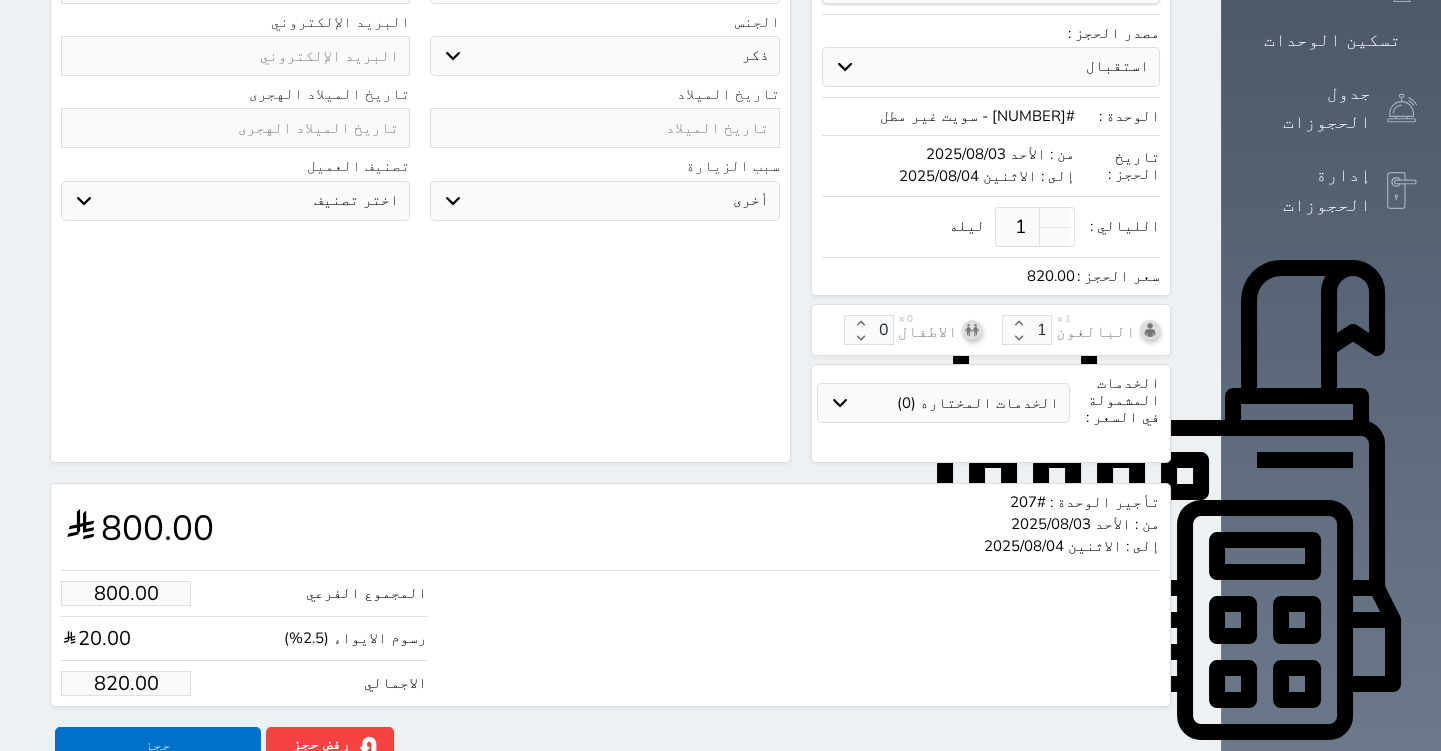 type on "[CREDIT CARD]" 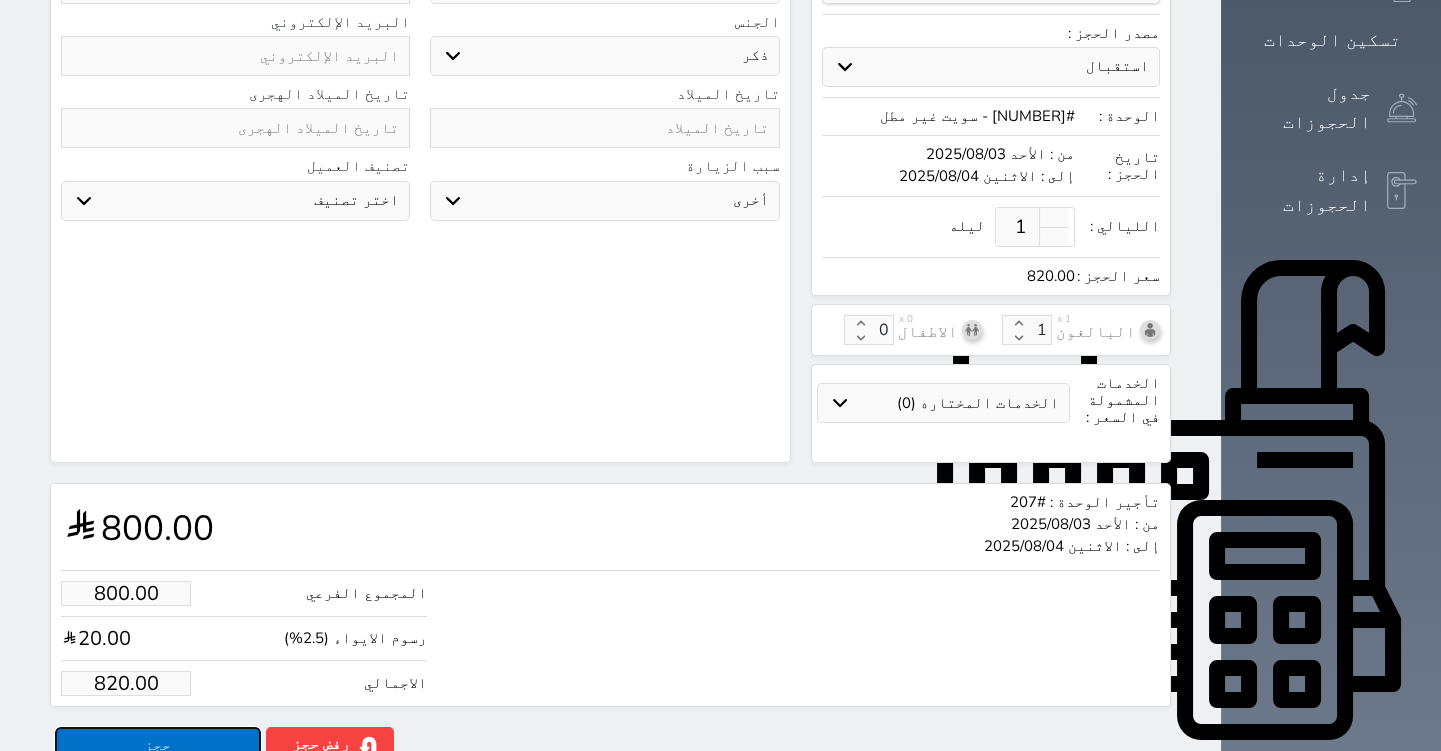 click on "حجز" at bounding box center [158, 744] 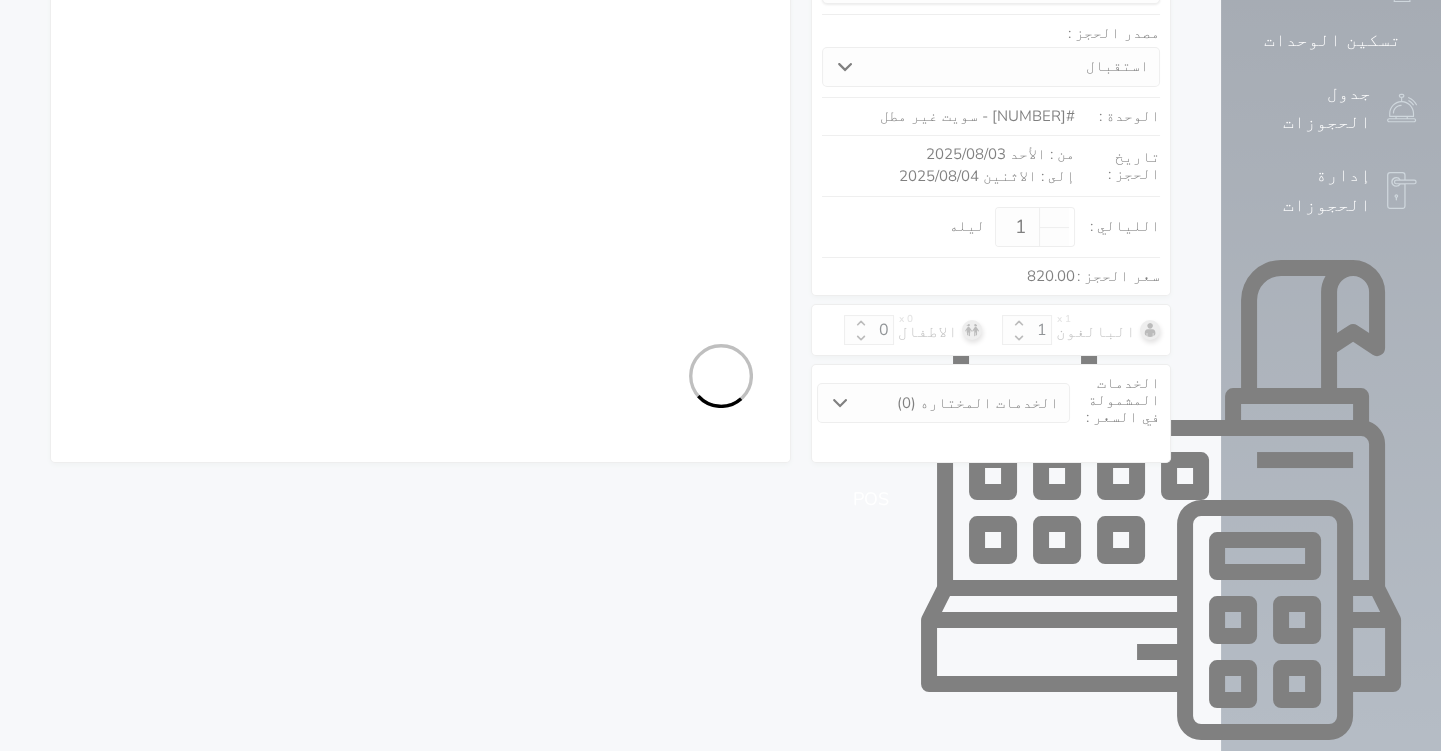 select on "2" 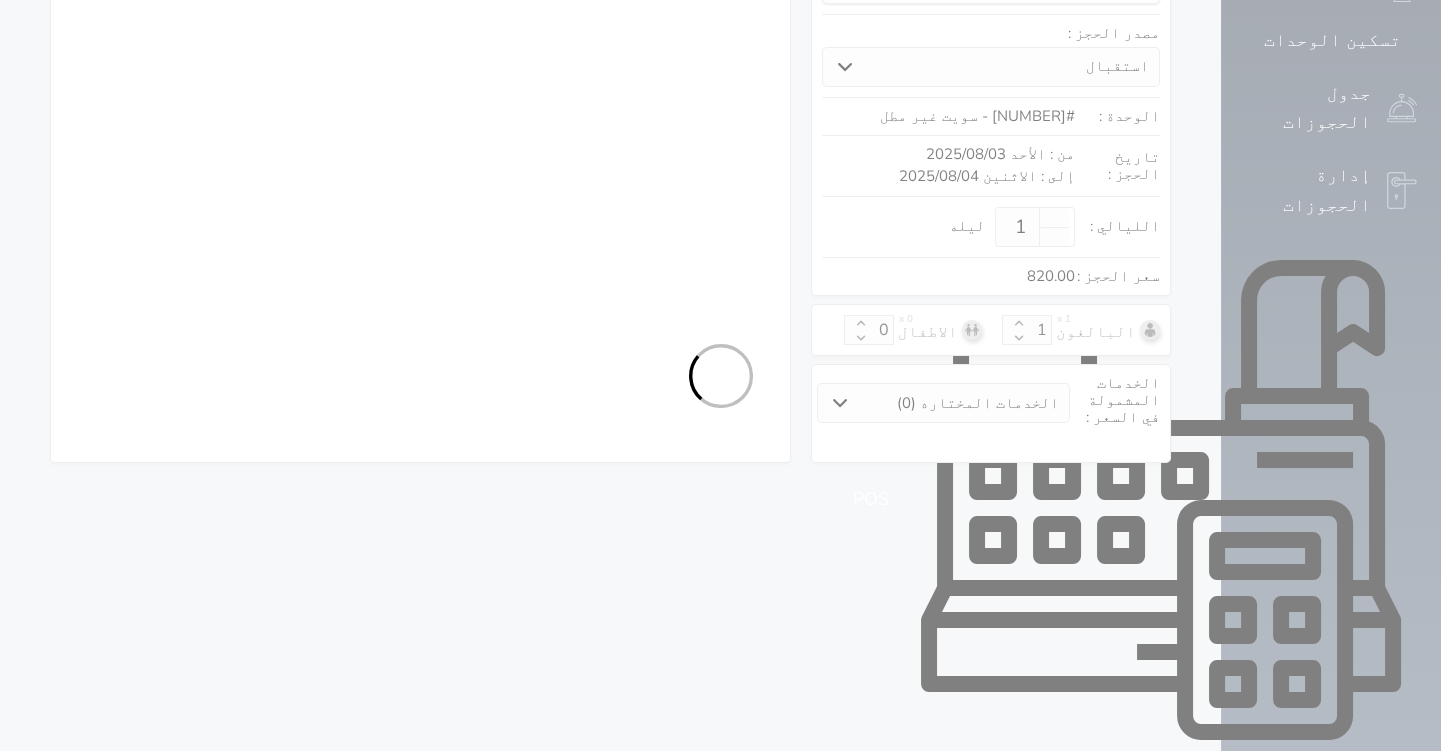 select on "108" 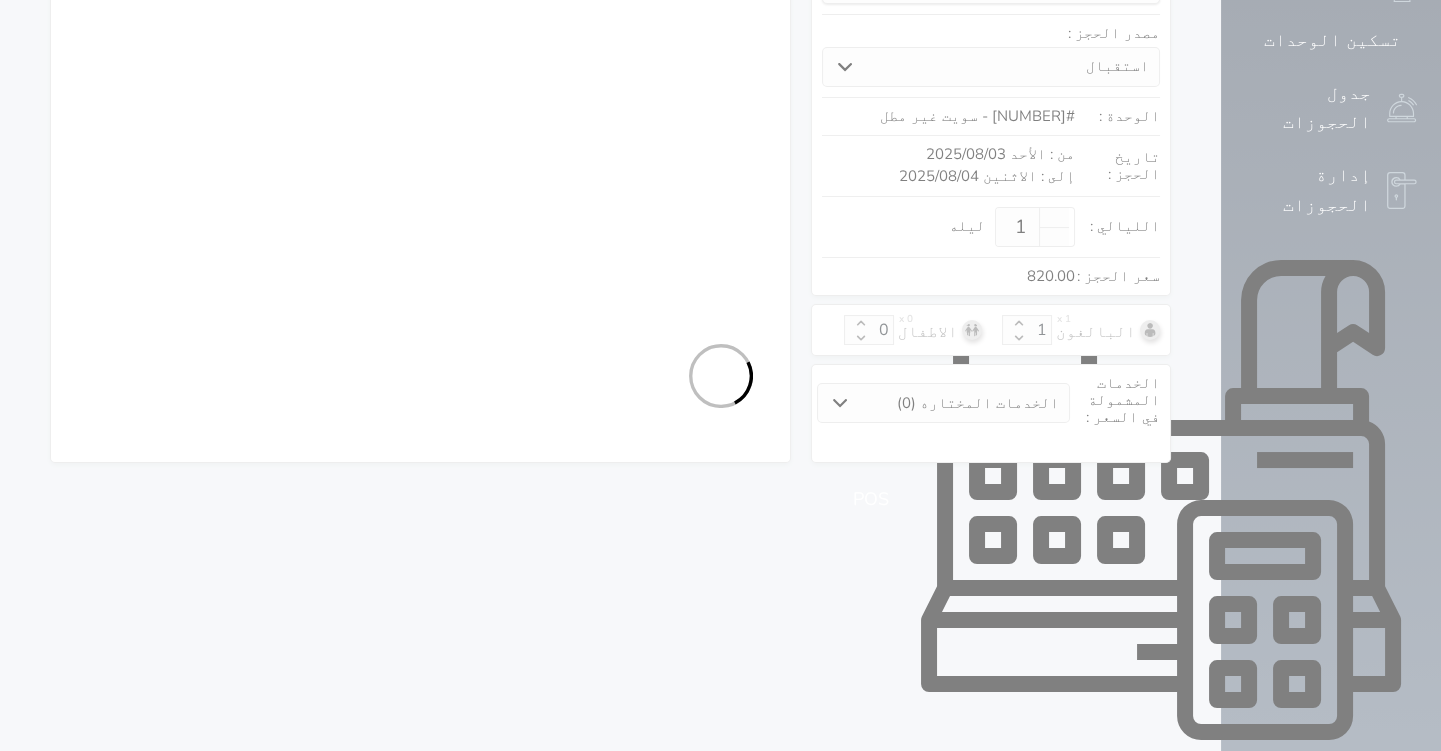 select on "3" 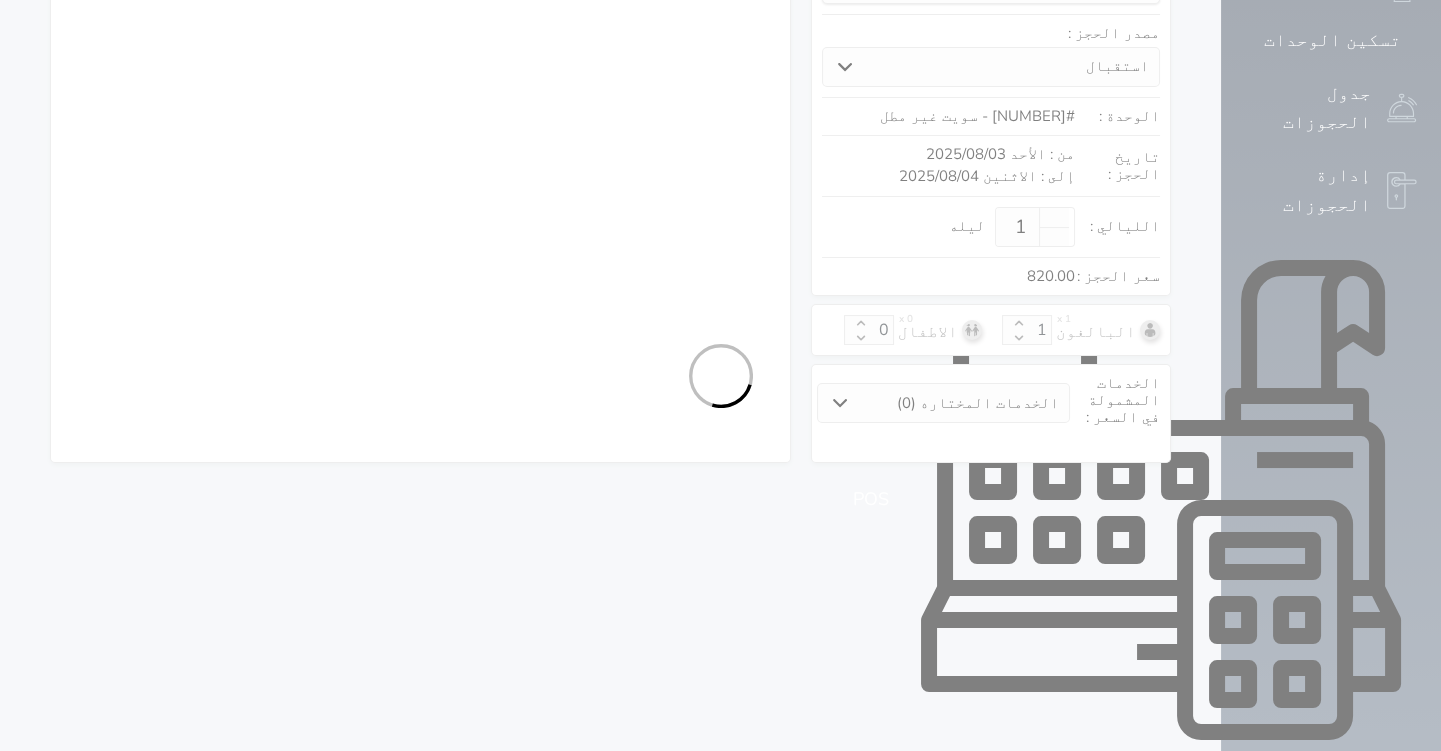 select on "7" 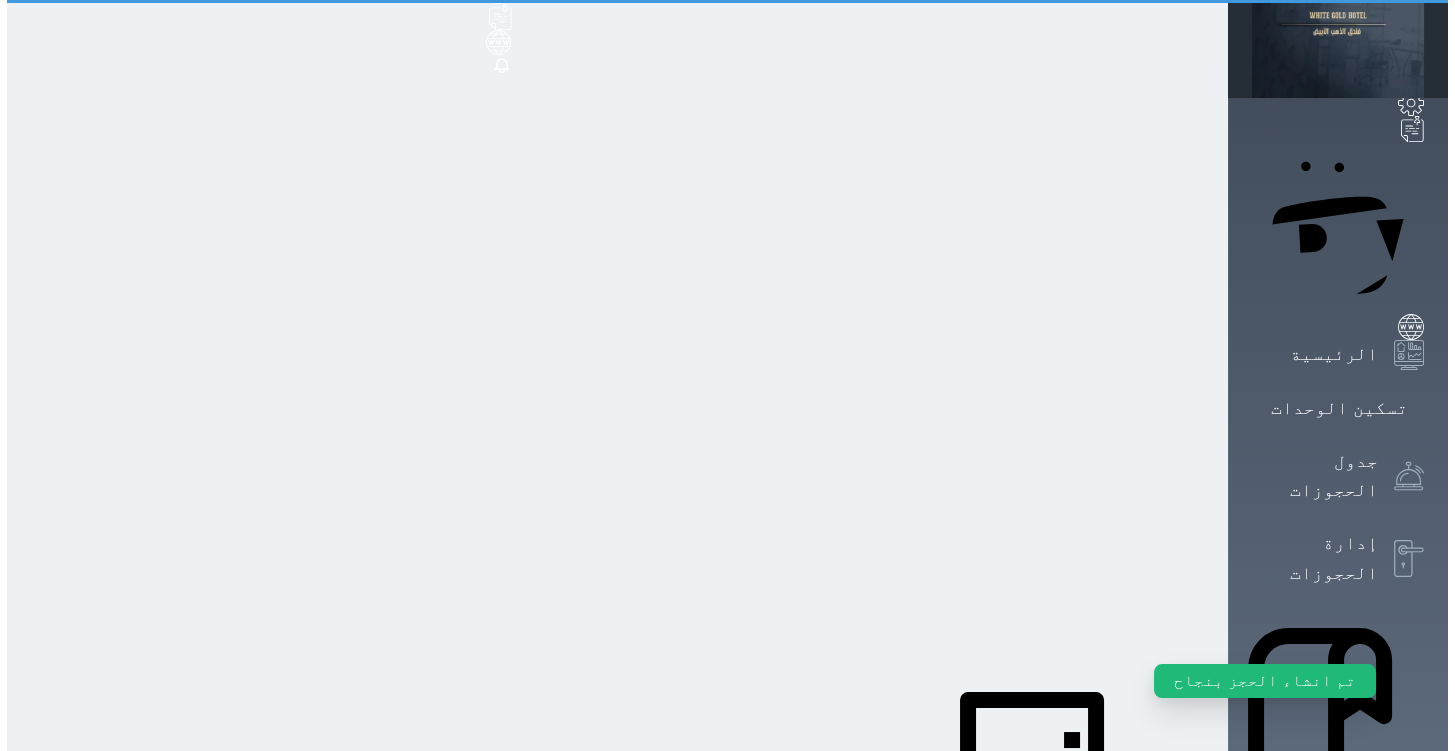 scroll, scrollTop: 0, scrollLeft: 0, axis: both 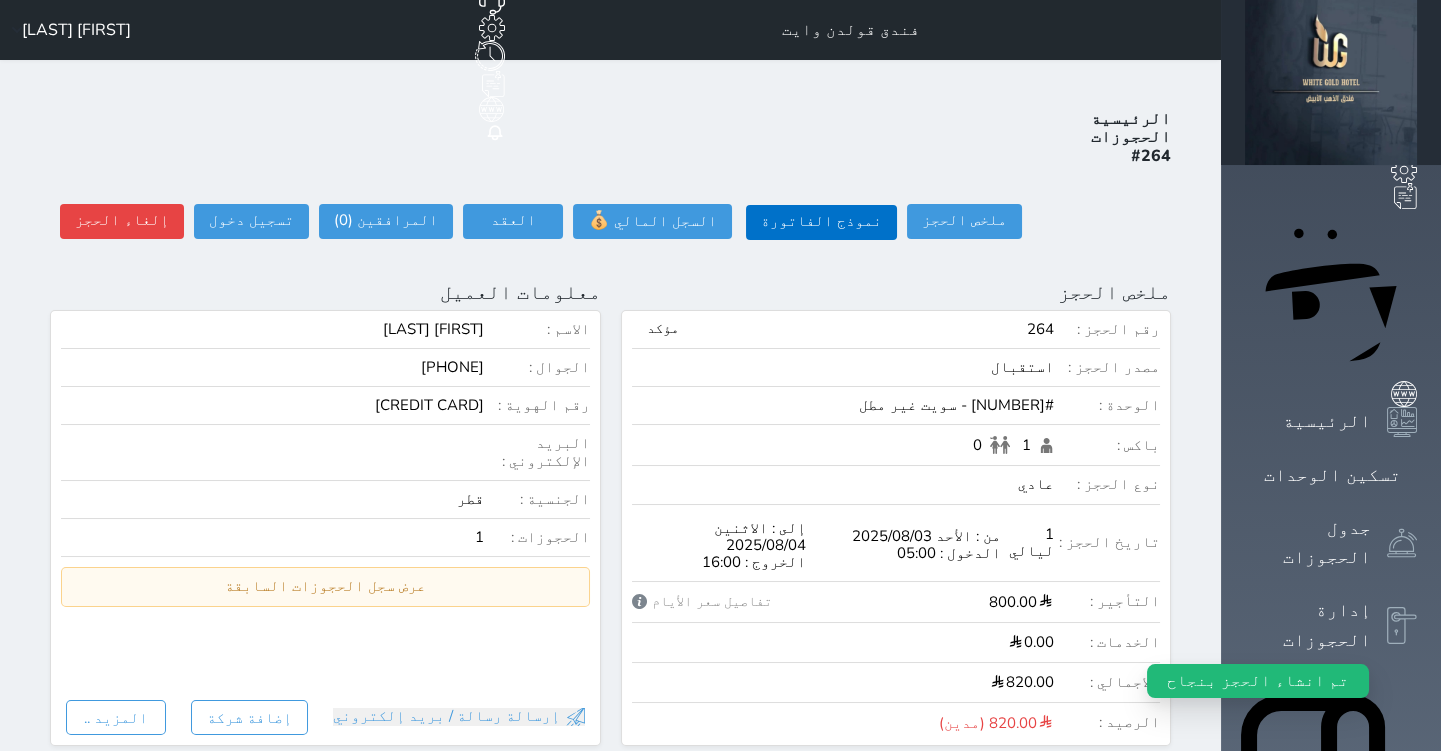 select 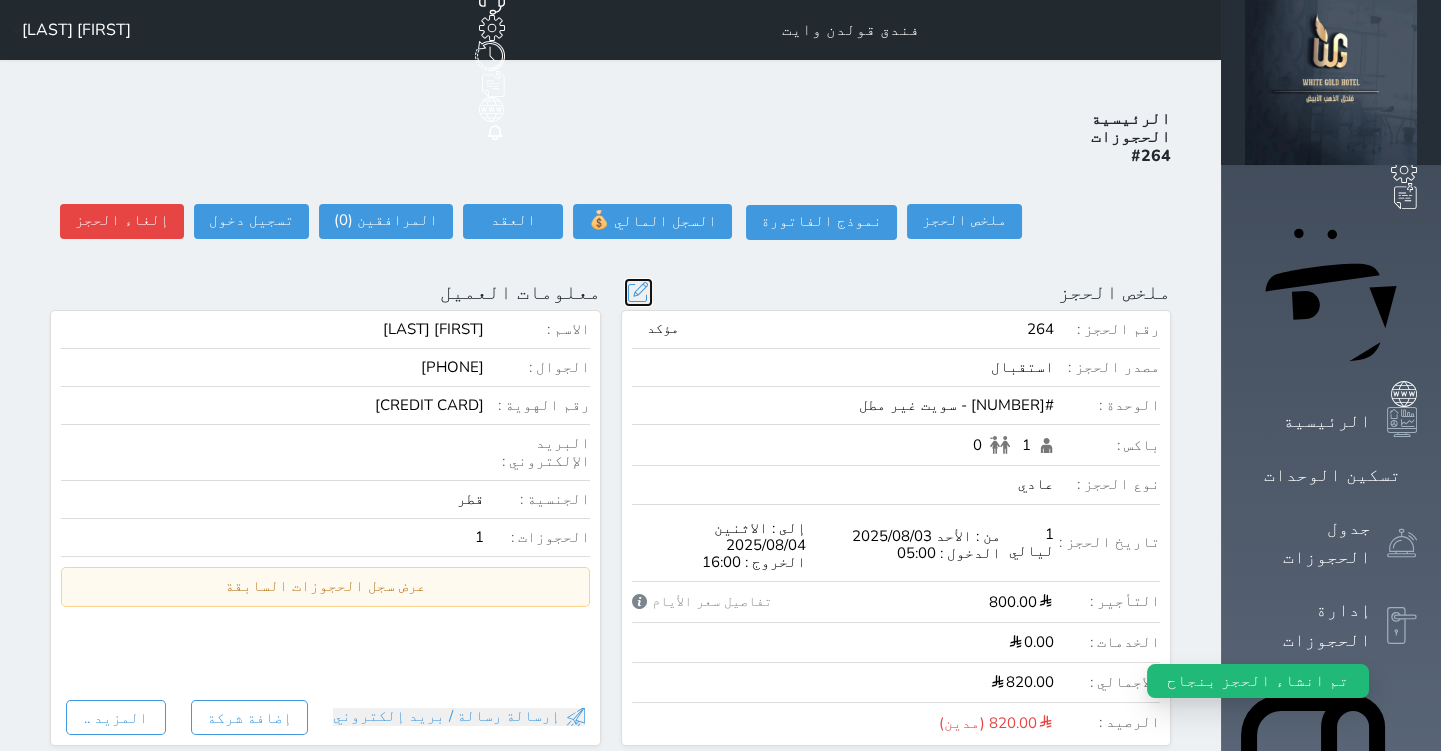 click at bounding box center [638, 292] 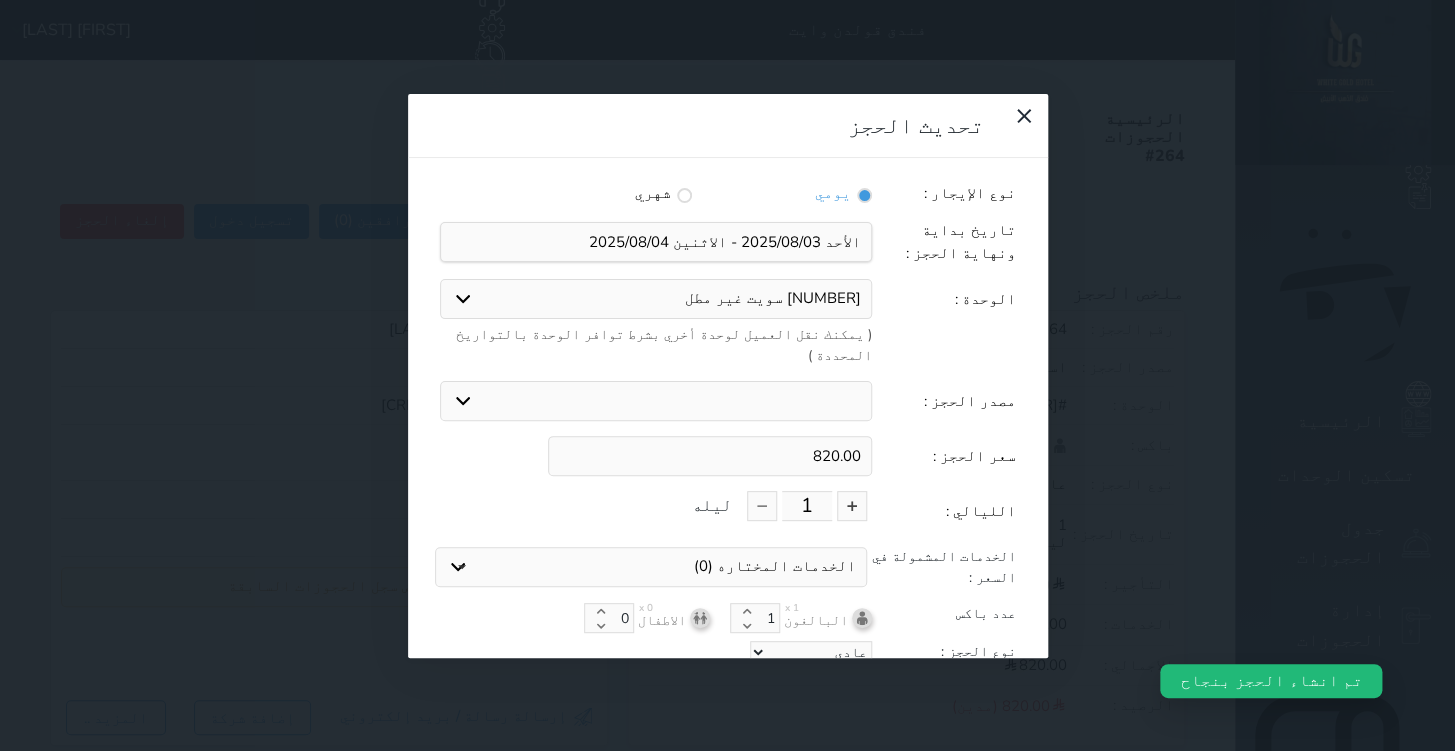 click on "820.00" at bounding box center [710, 456] 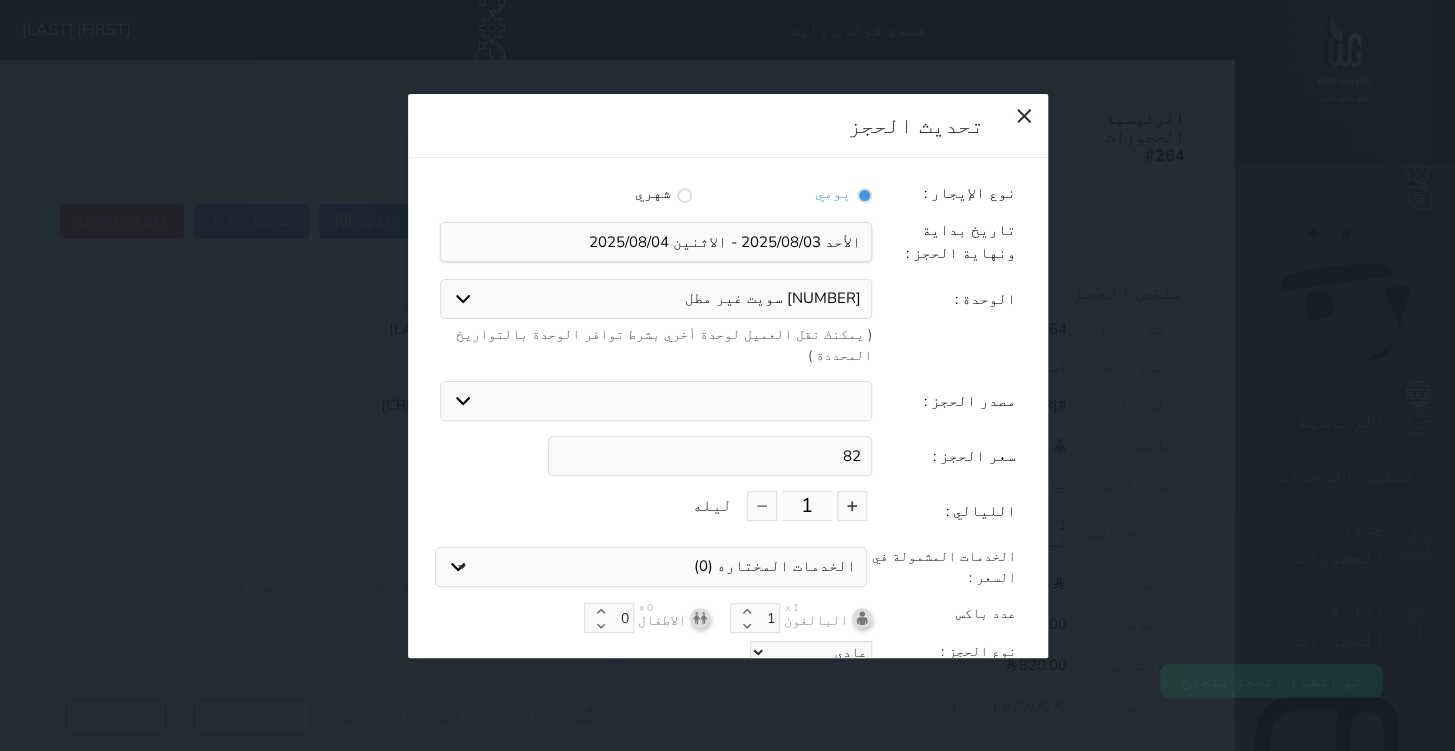 type on "8" 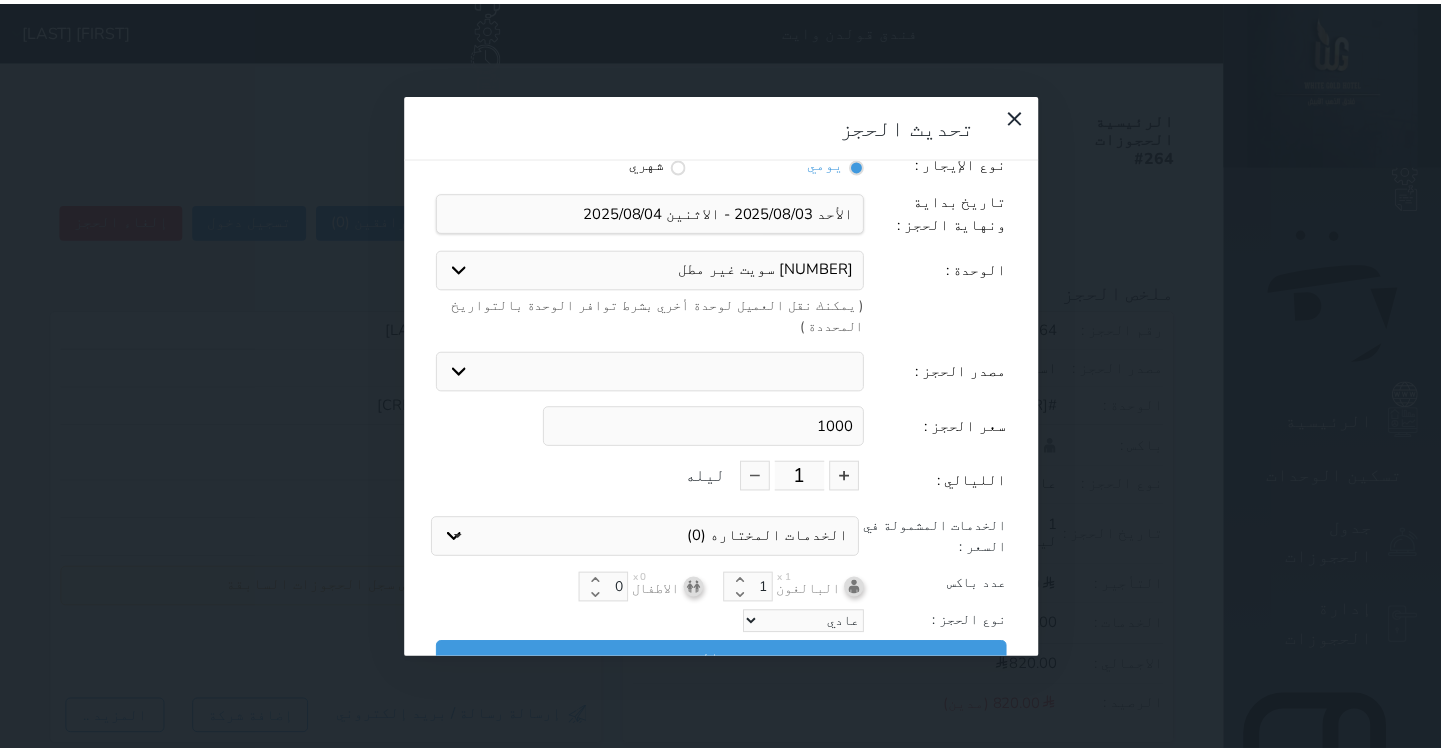 scroll, scrollTop: 44, scrollLeft: 0, axis: vertical 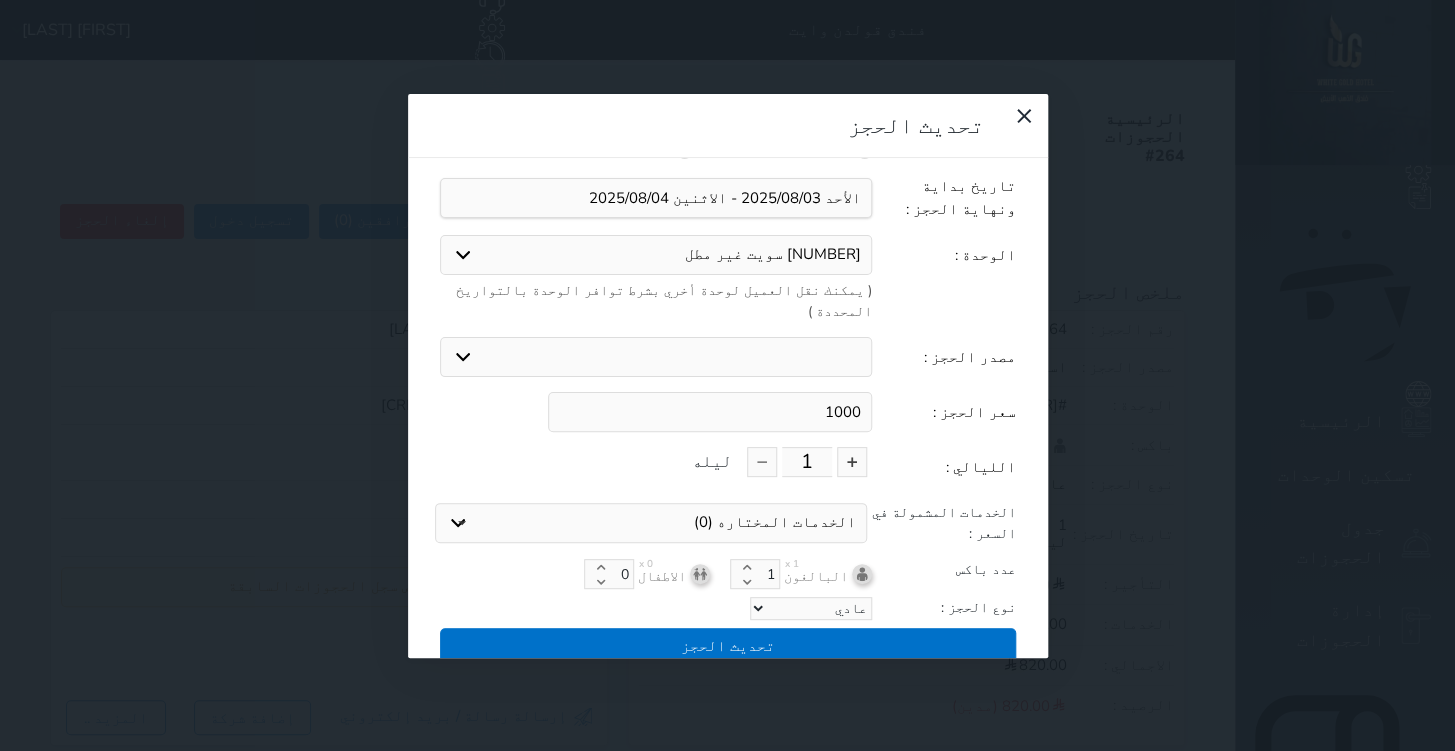 type on "1000" 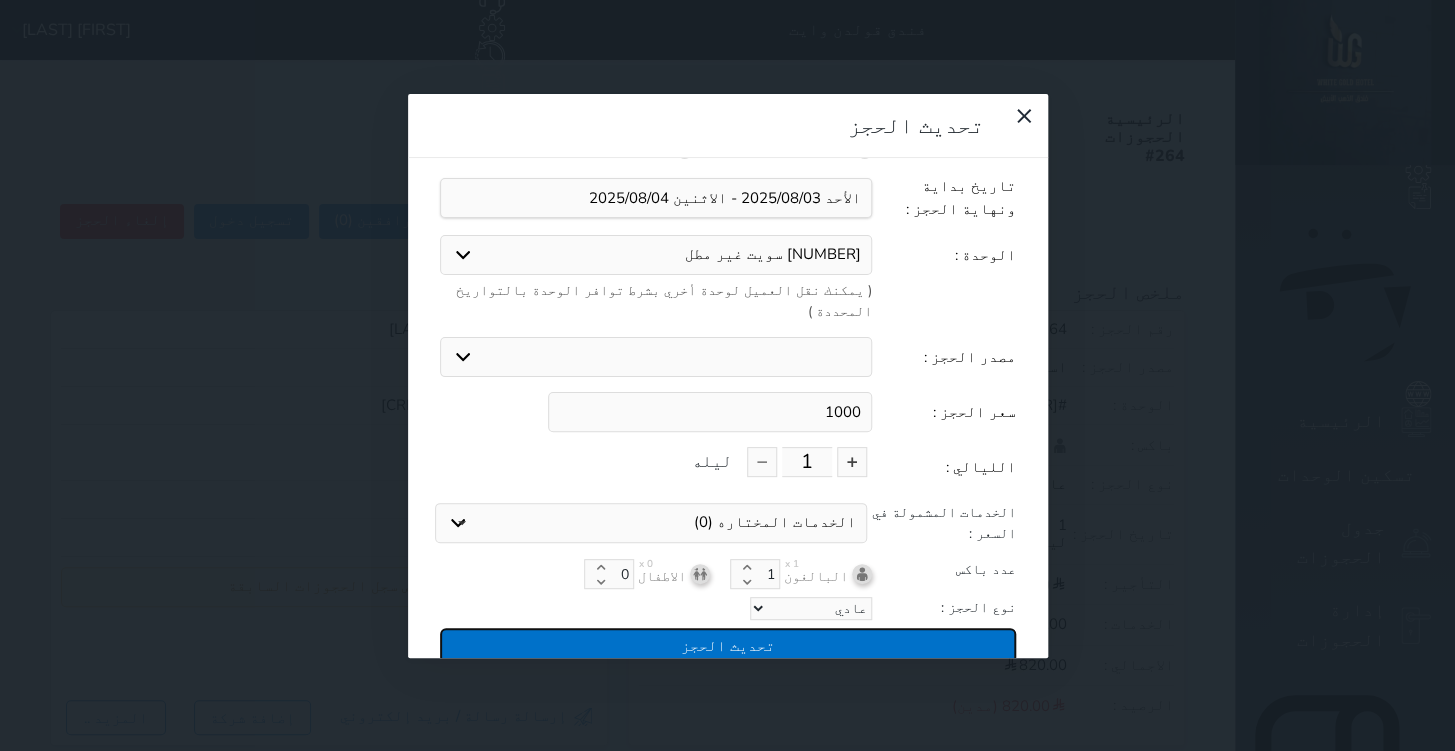 click on "تحديث الحجز" at bounding box center (728, 645) 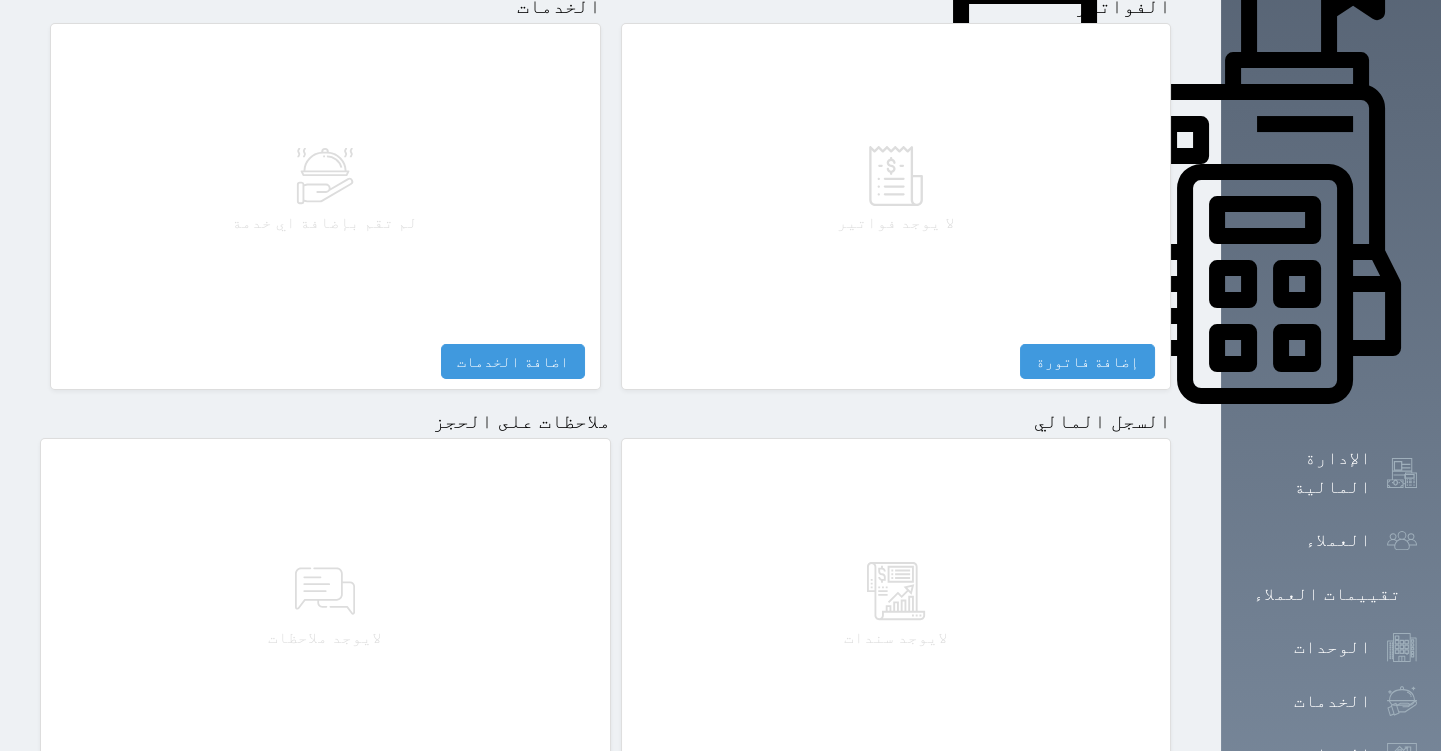 scroll, scrollTop: 895, scrollLeft: 0, axis: vertical 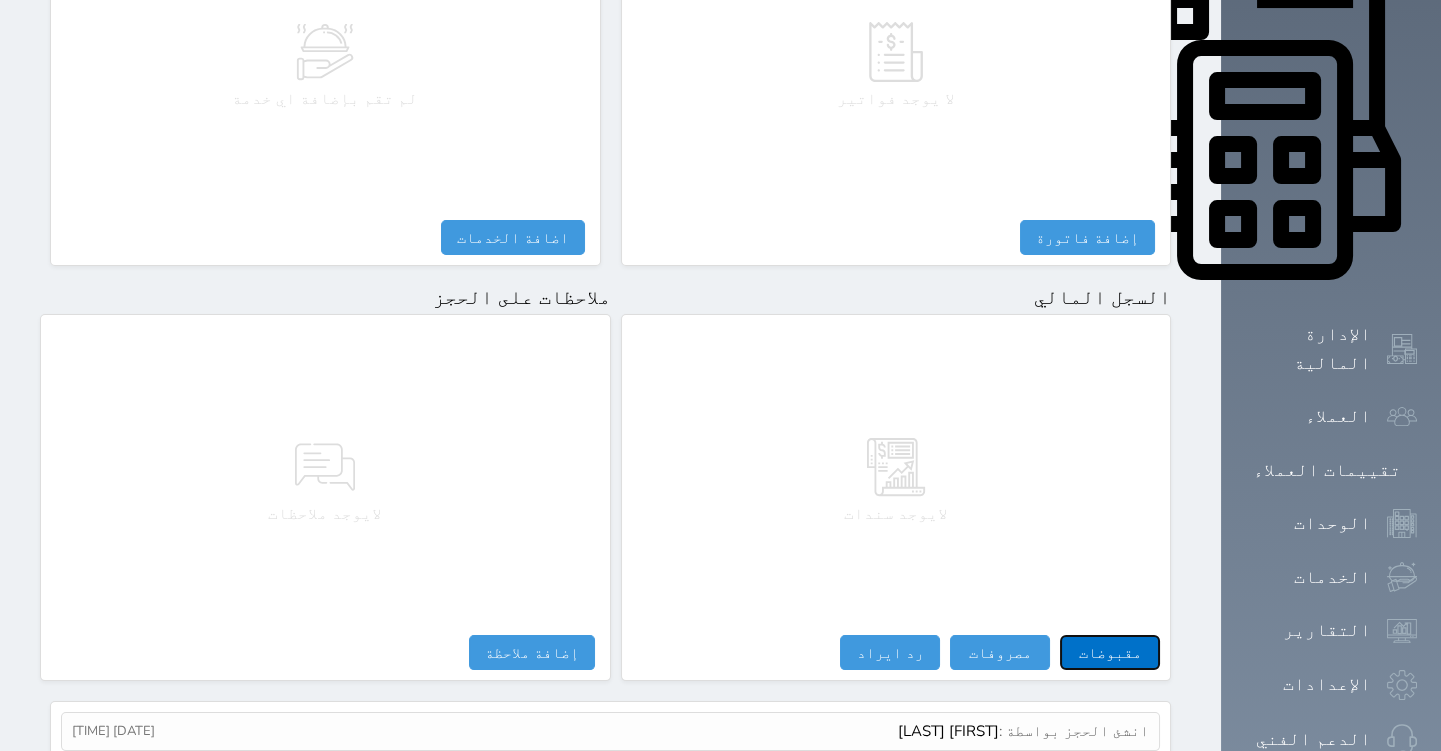 click on "مقبوضات" at bounding box center (1110, 652) 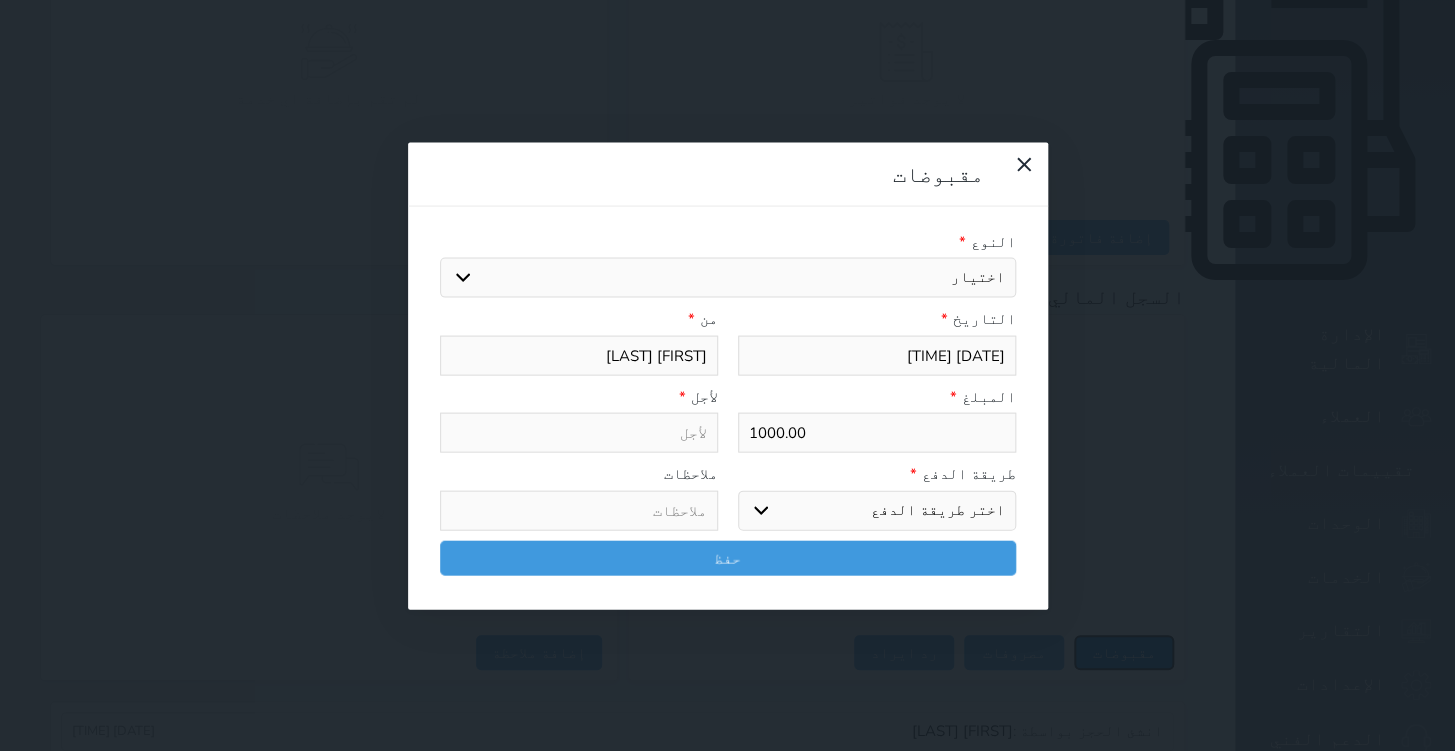 select 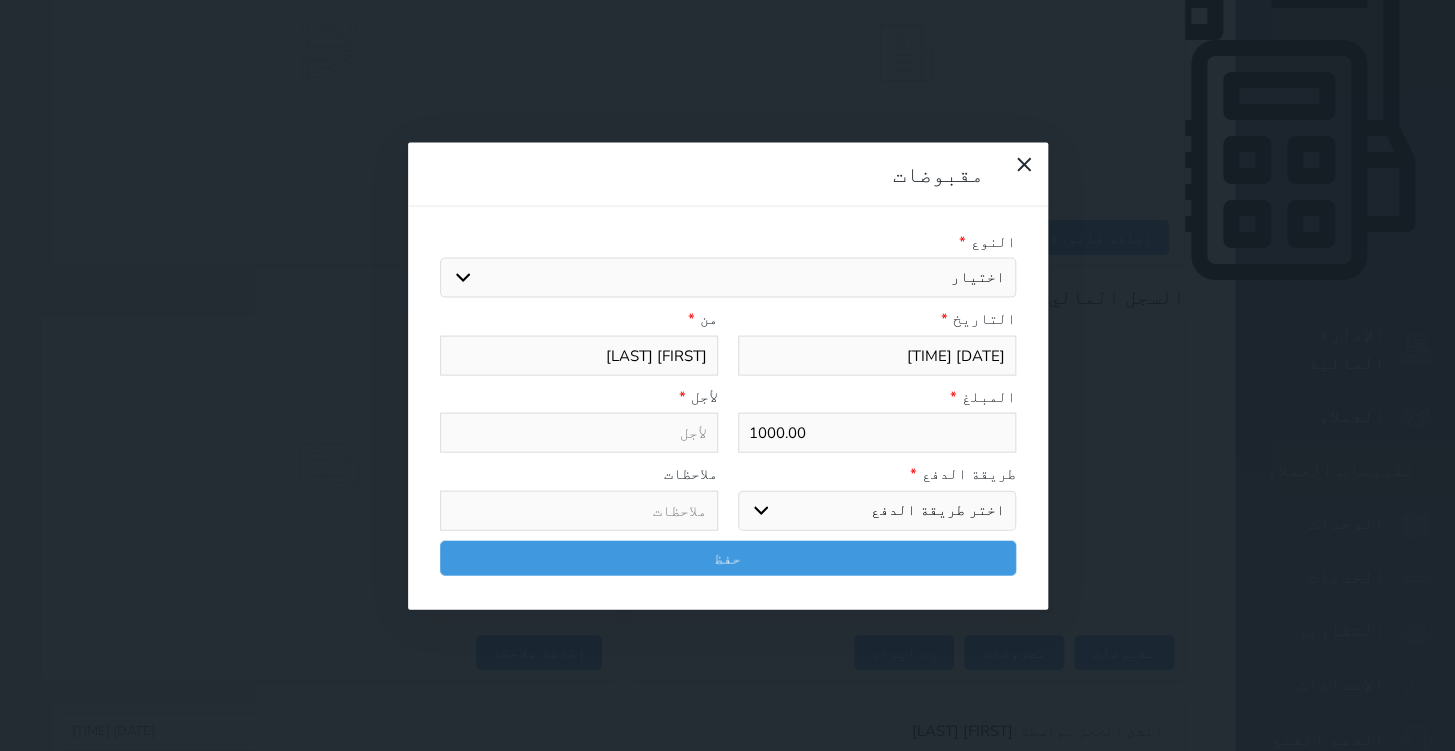 click on "اختيار   مقبوضات عامة قيمة إيجار فواتير تامين عربون لا ينطبق آخر مغسلة واي فاي - الإنترنت مواقف السيارات طعام الأغذية والمشروبات مشروبات المشروبات الباردة المشروبات الساخنة الإفطار غداء عشاء مخبز و كعك حمام سباحة الصالة الرياضية سبا و خدمات الجمال اختيار وإسقاط (خدمات النقل) ميني بار كابل - تلفزيون سرير إضافي تصفيف الشعر التسوق خدمات الجولات السياحية المنظمة خدمات الدليل السياحي" at bounding box center (728, 278) 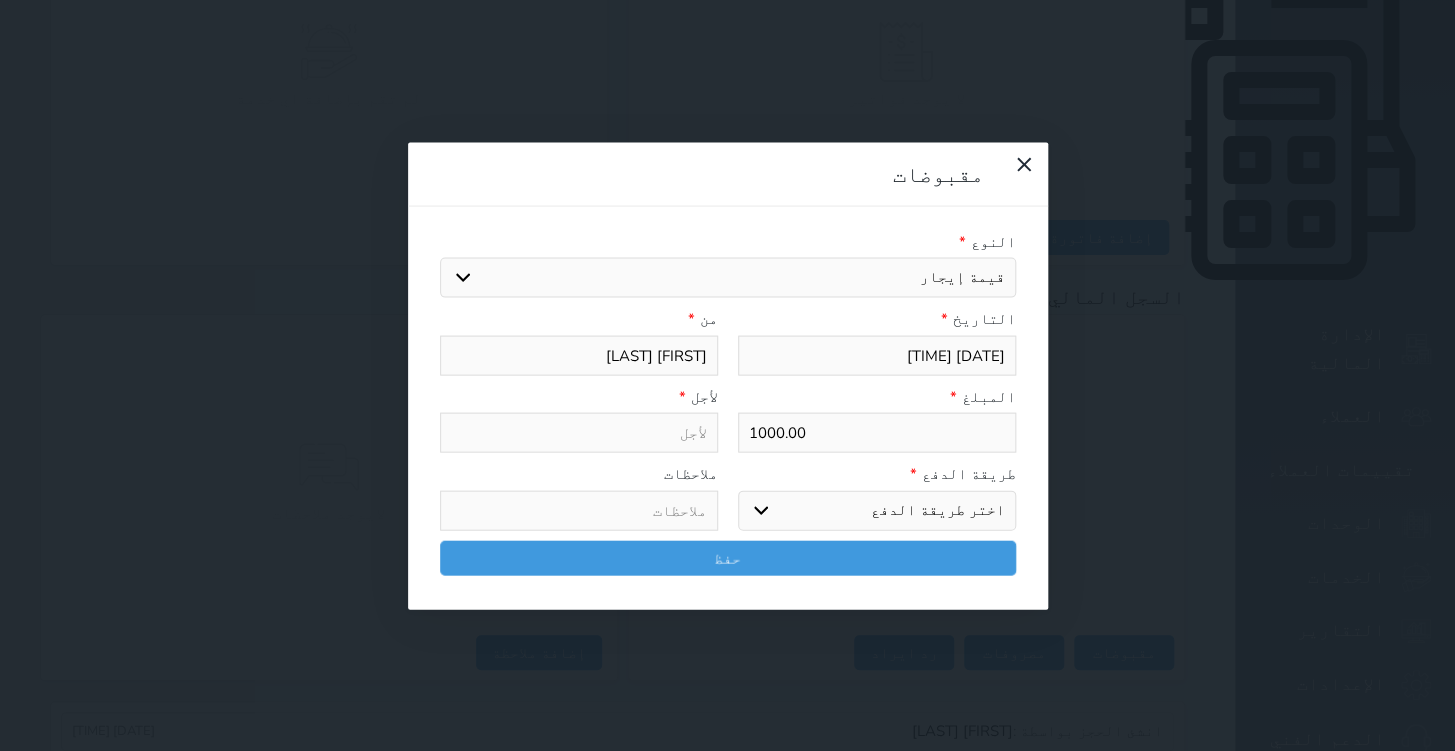 click on "اختيار   مقبوضات عامة قيمة إيجار فواتير تامين عربون لا ينطبق آخر مغسلة واي فاي - الإنترنت مواقف السيارات طعام الأغذية والمشروبات مشروبات المشروبات الباردة المشروبات الساخنة الإفطار غداء عشاء مخبز و كعك حمام سباحة الصالة الرياضية سبا و خدمات الجمال اختيار وإسقاط (خدمات النقل) ميني بار كابل - تلفزيون سرير إضافي تصفيف الشعر التسوق خدمات الجولات السياحية المنظمة خدمات الدليل السياحي" at bounding box center (728, 278) 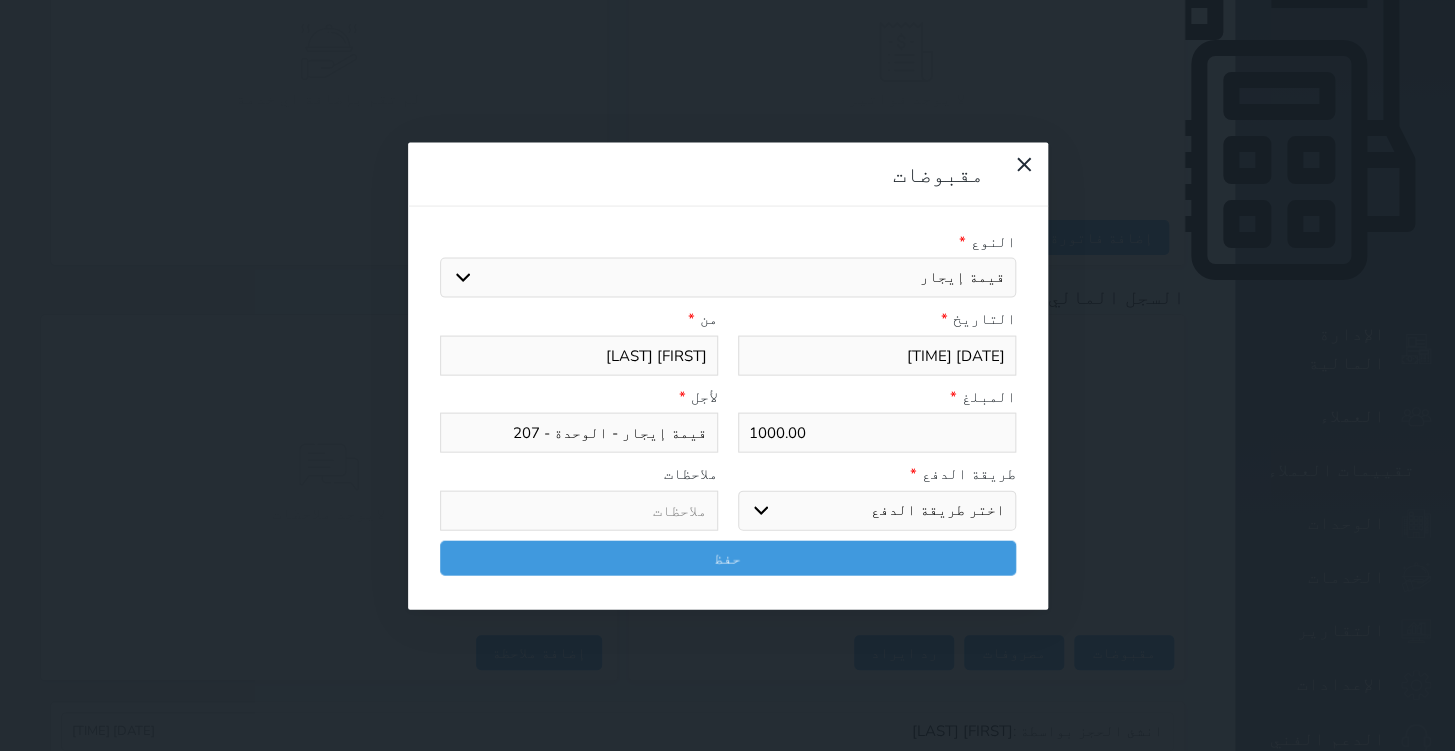 click on "اختر طريقة الدفع   دفع نقدى   تحويل بنكى   مدى   بطاقة ائتمان   آجل" at bounding box center [877, 510] 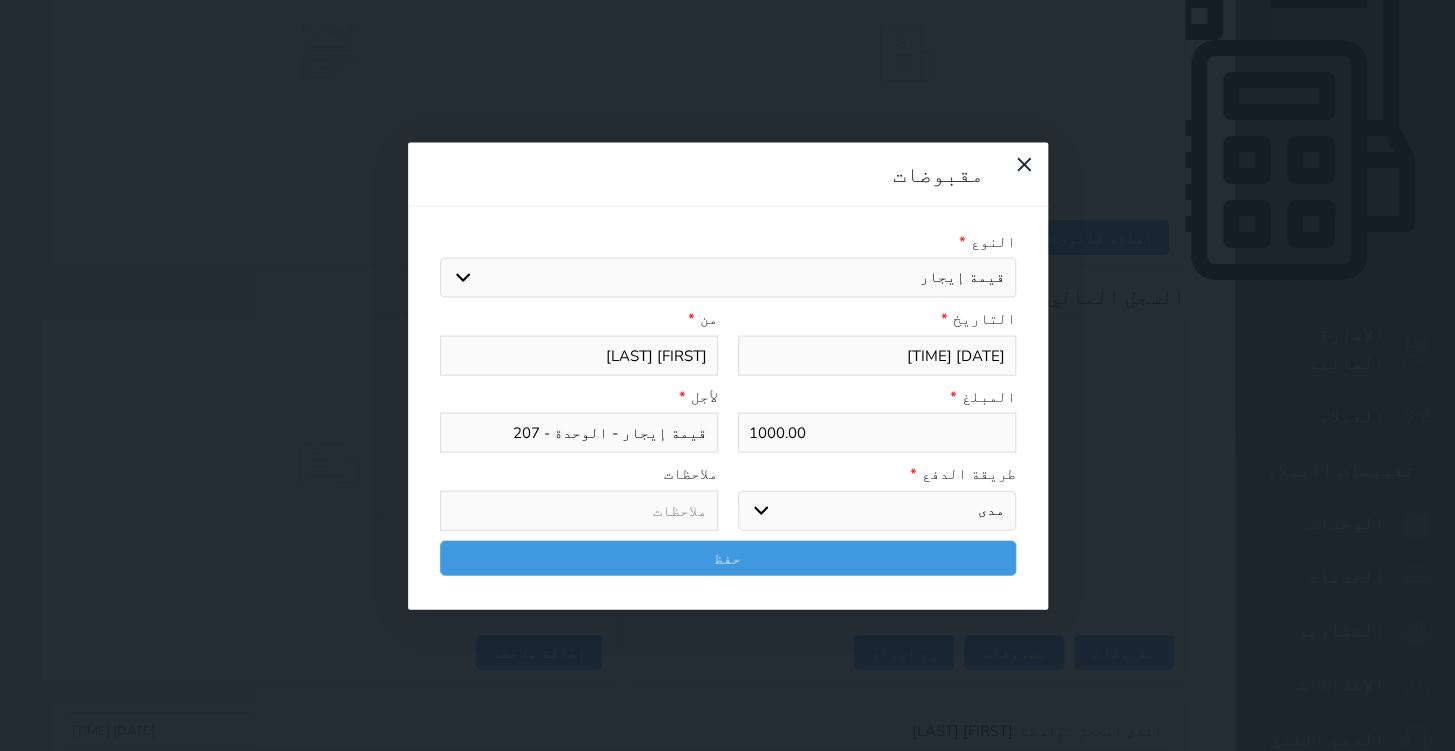 click on "اختر طريقة الدفع   دفع نقدى   تحويل بنكى   مدى   بطاقة ائتمان   آجل" at bounding box center [877, 510] 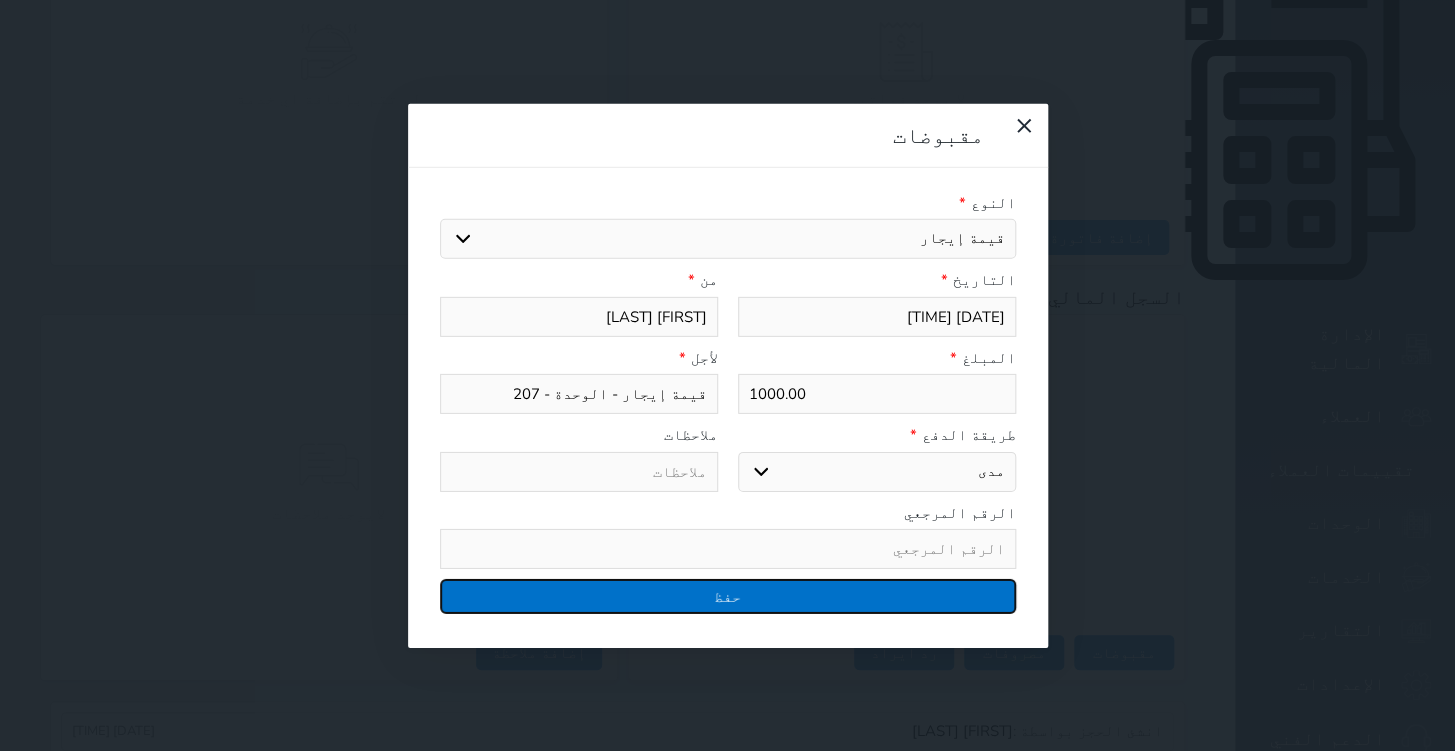 click on "حفظ" at bounding box center [728, 596] 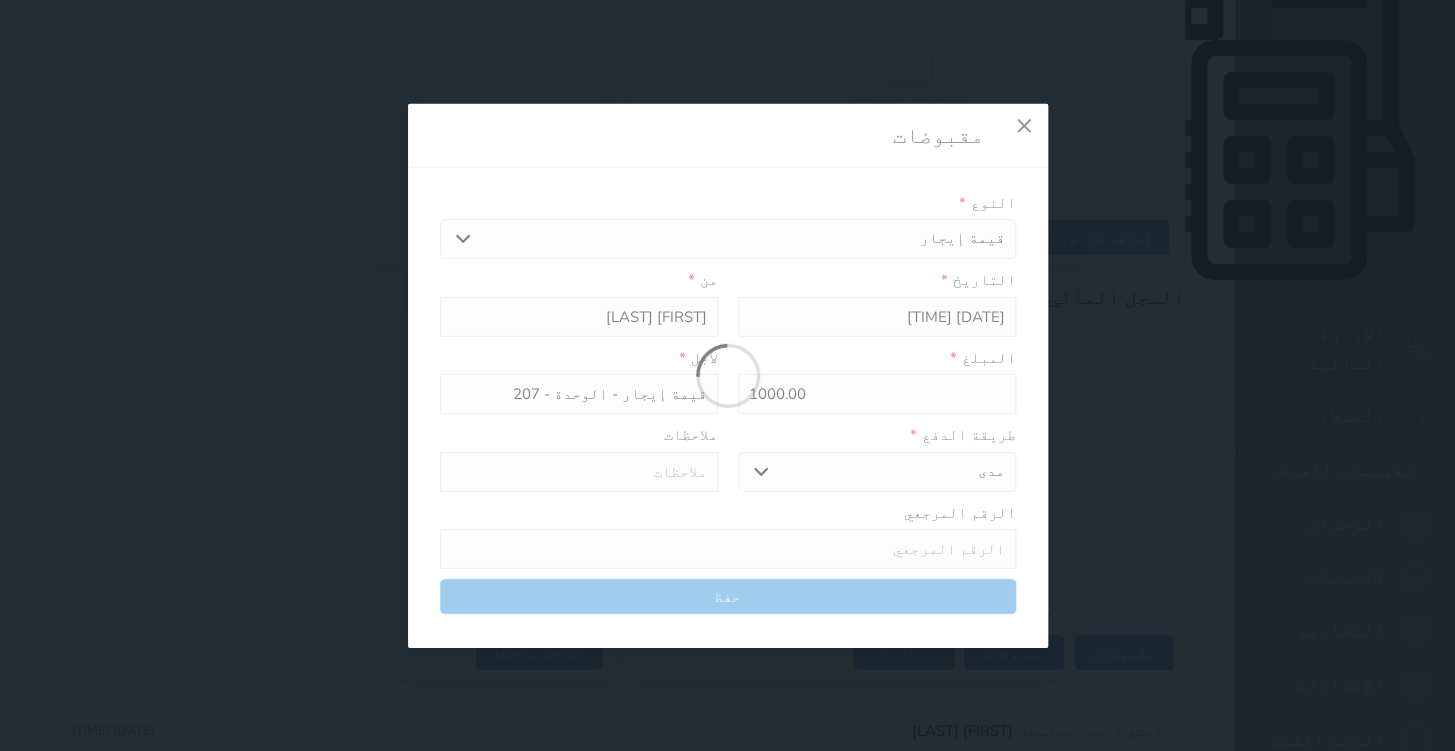select 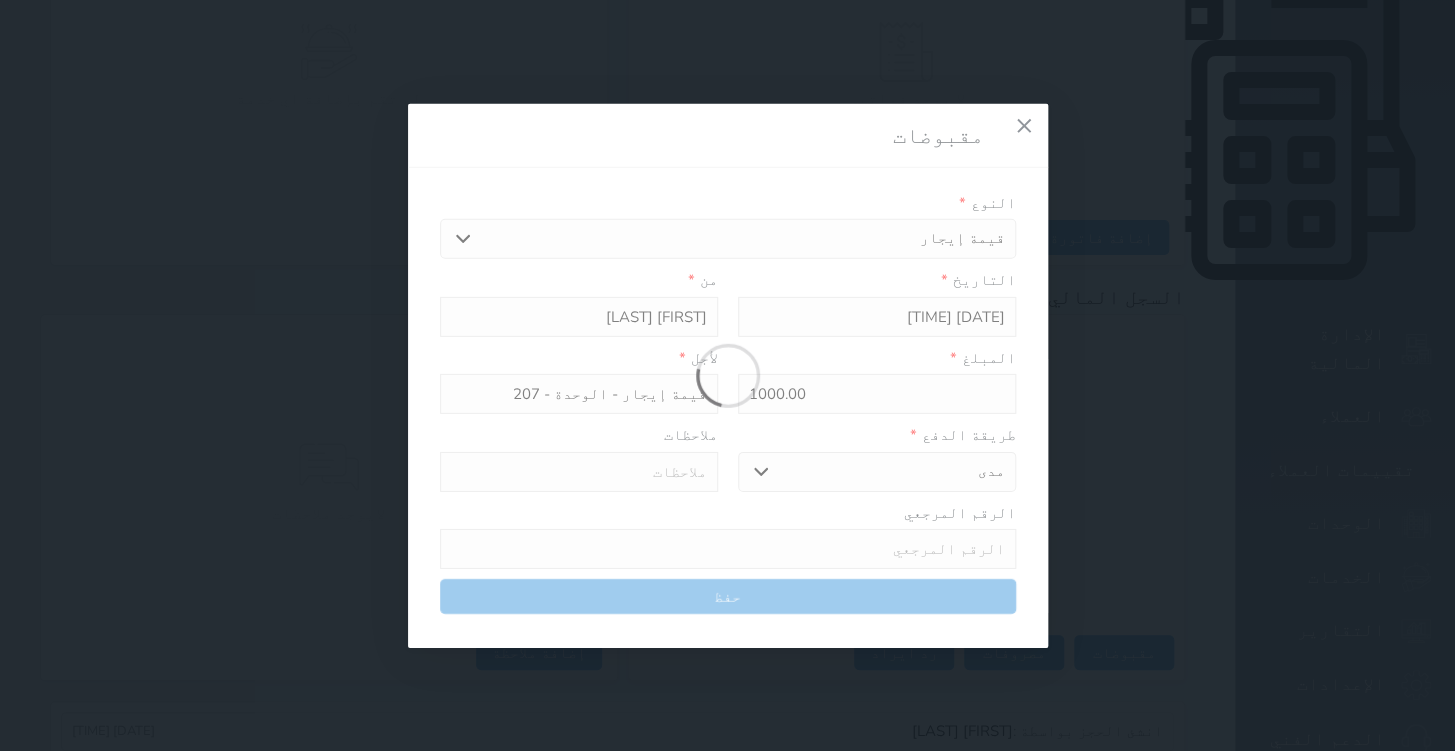 type 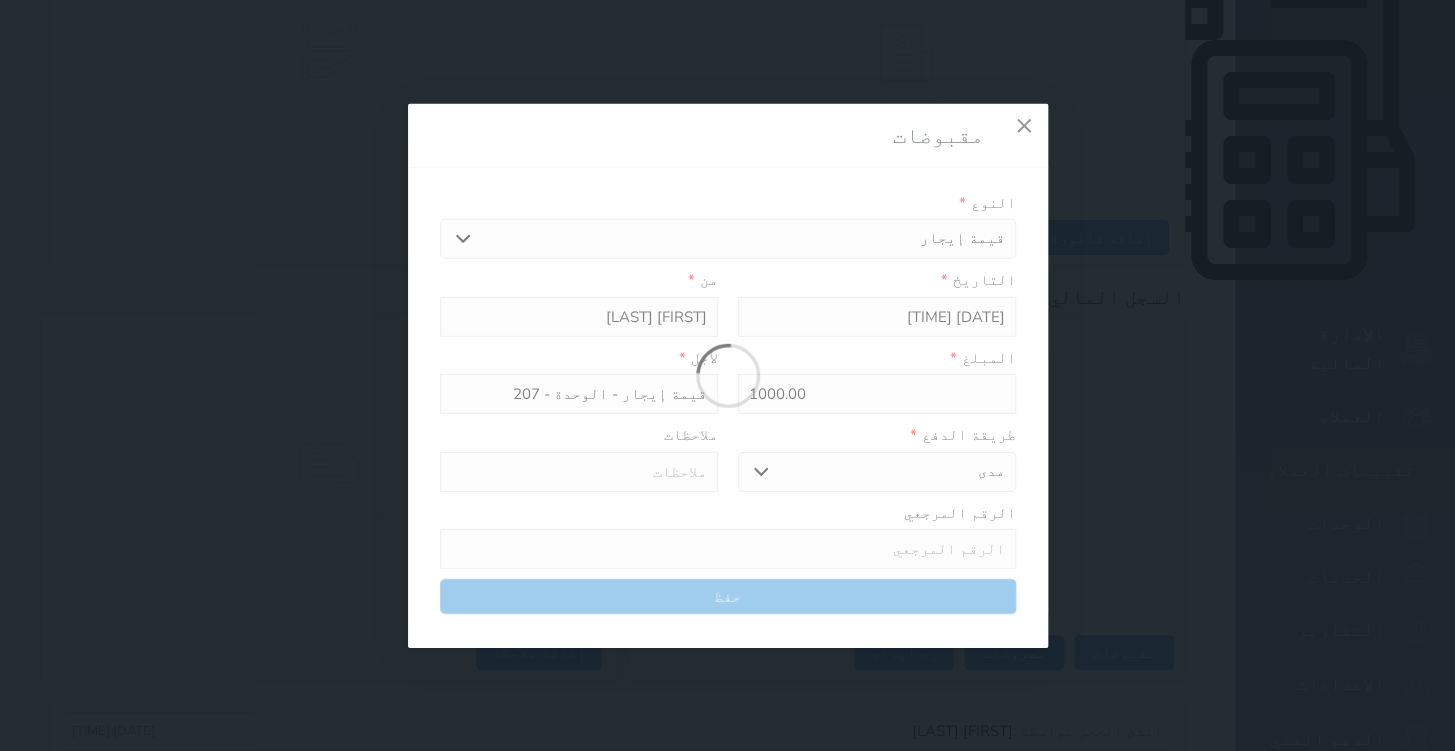 type on "0" 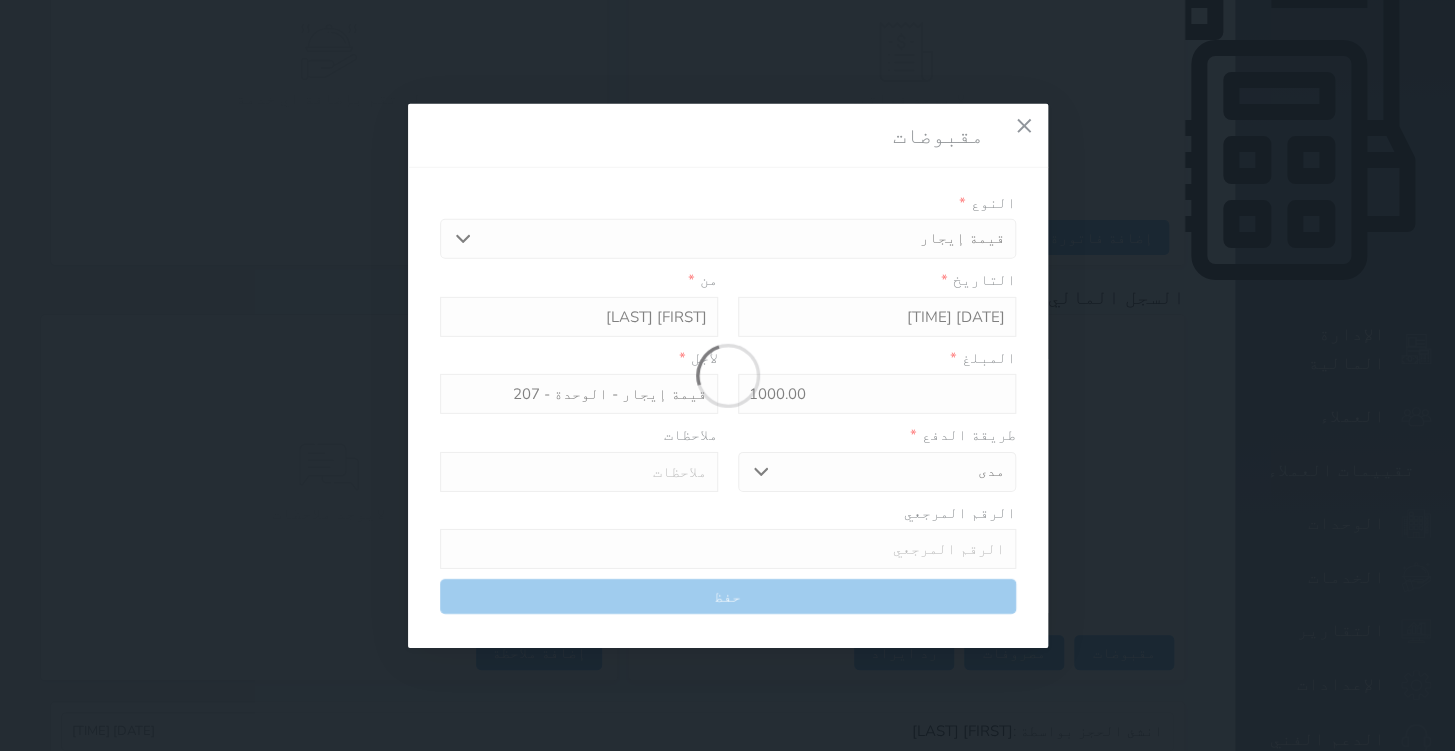 select 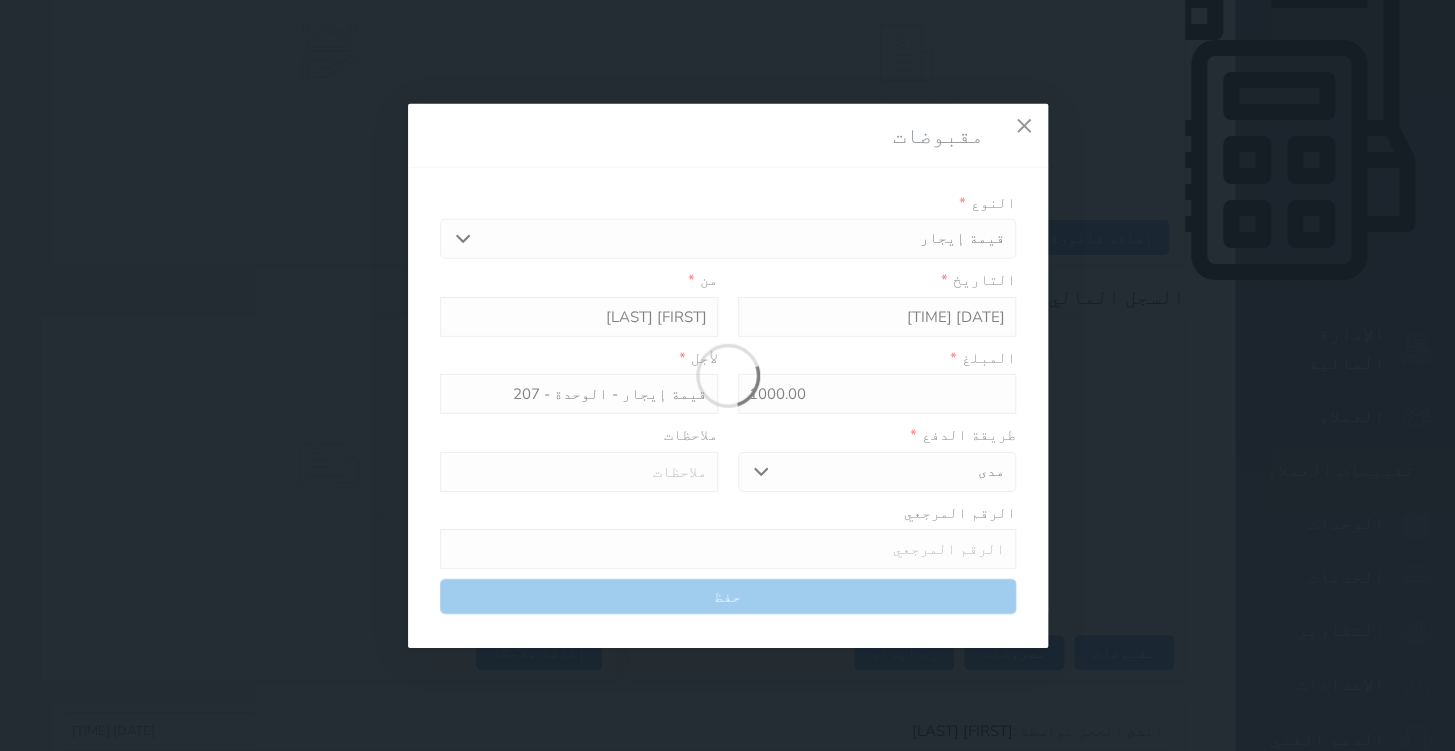 type on "0" 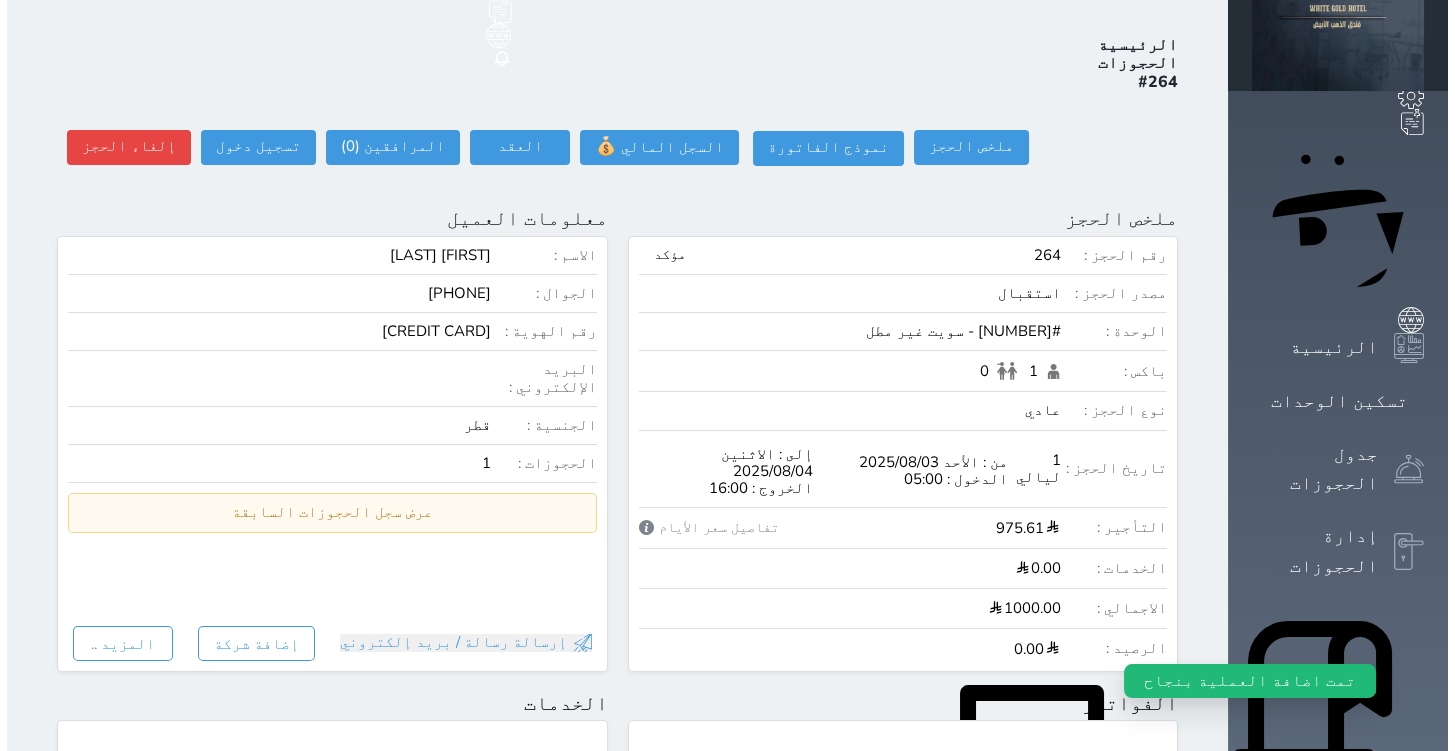 scroll, scrollTop: 0, scrollLeft: 0, axis: both 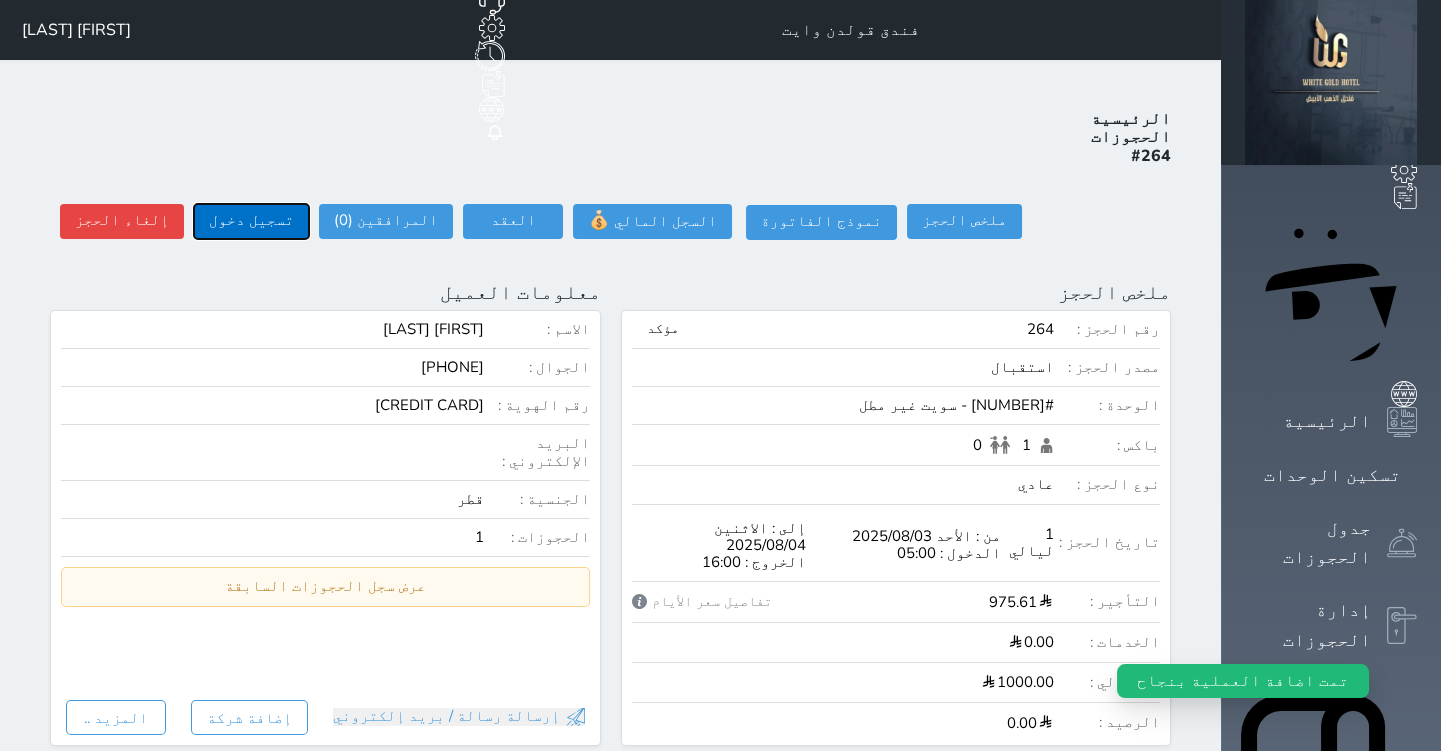 click on "تسجيل دخول" at bounding box center (251, 221) 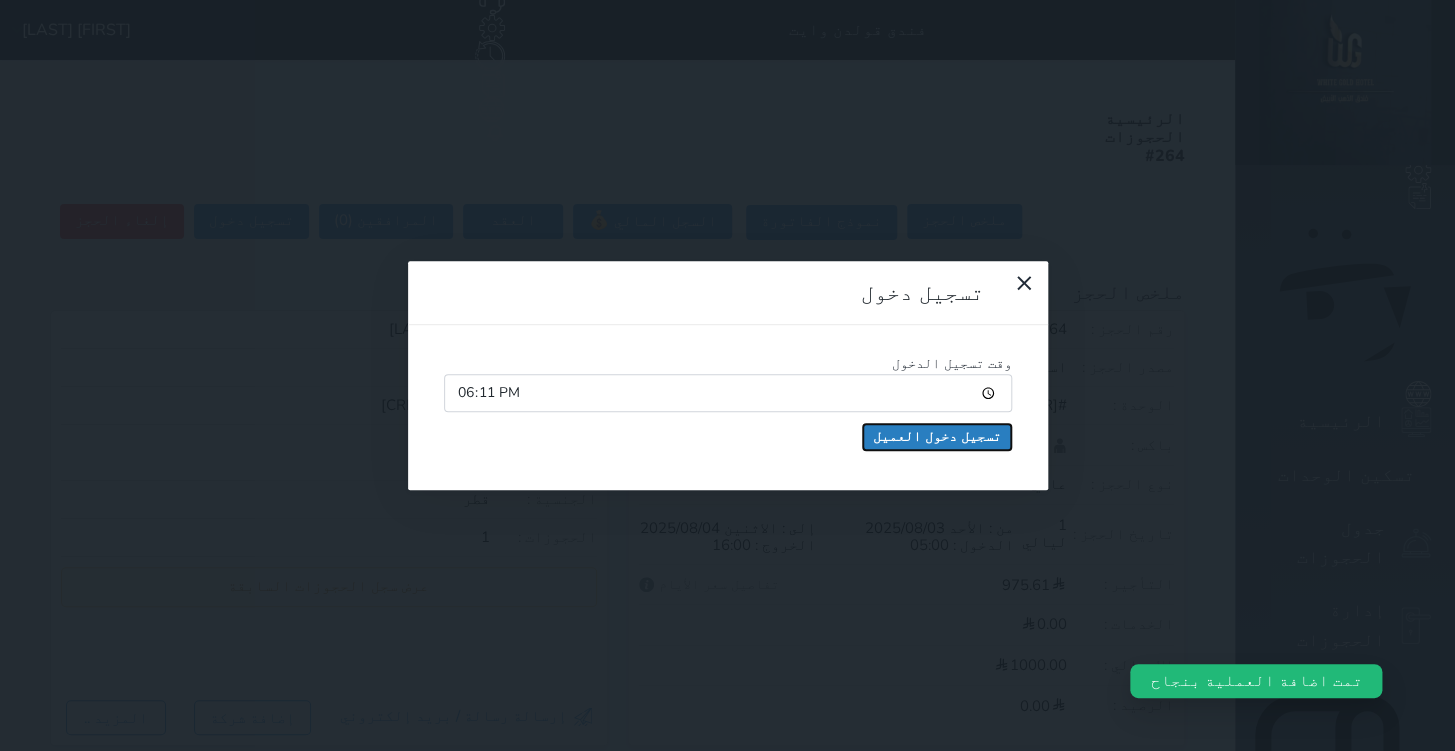click on "تسجيل دخول العميل" at bounding box center [937, 437] 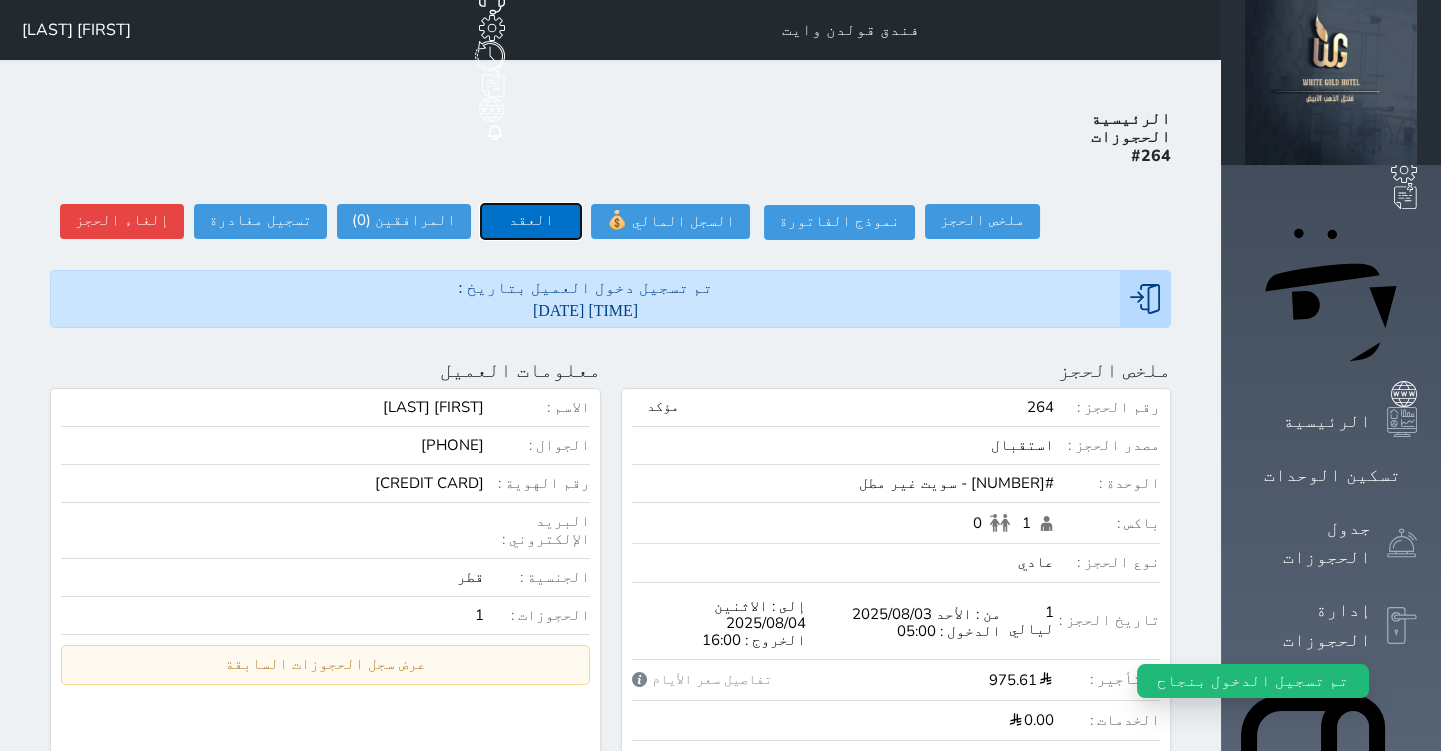 click on "العقد" at bounding box center [531, 221] 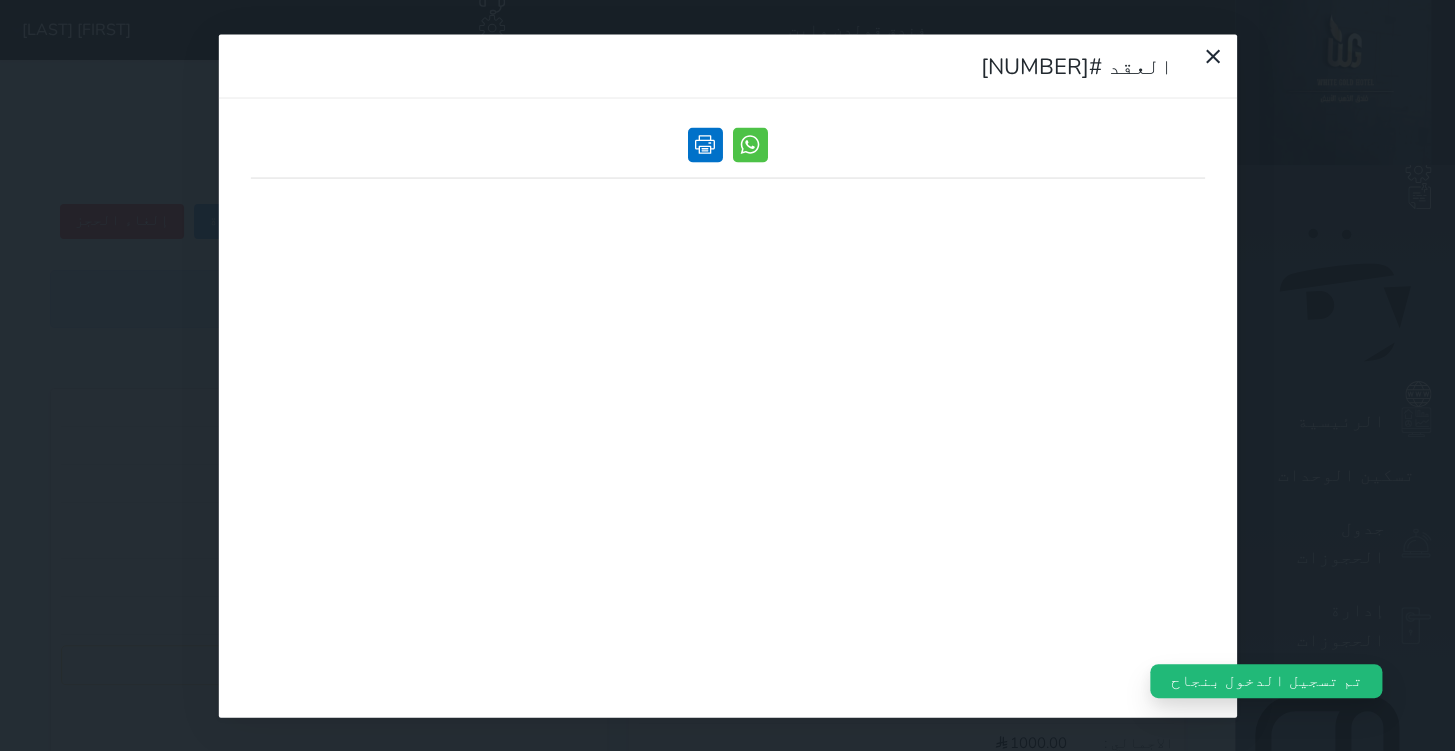 click at bounding box center (705, 144) 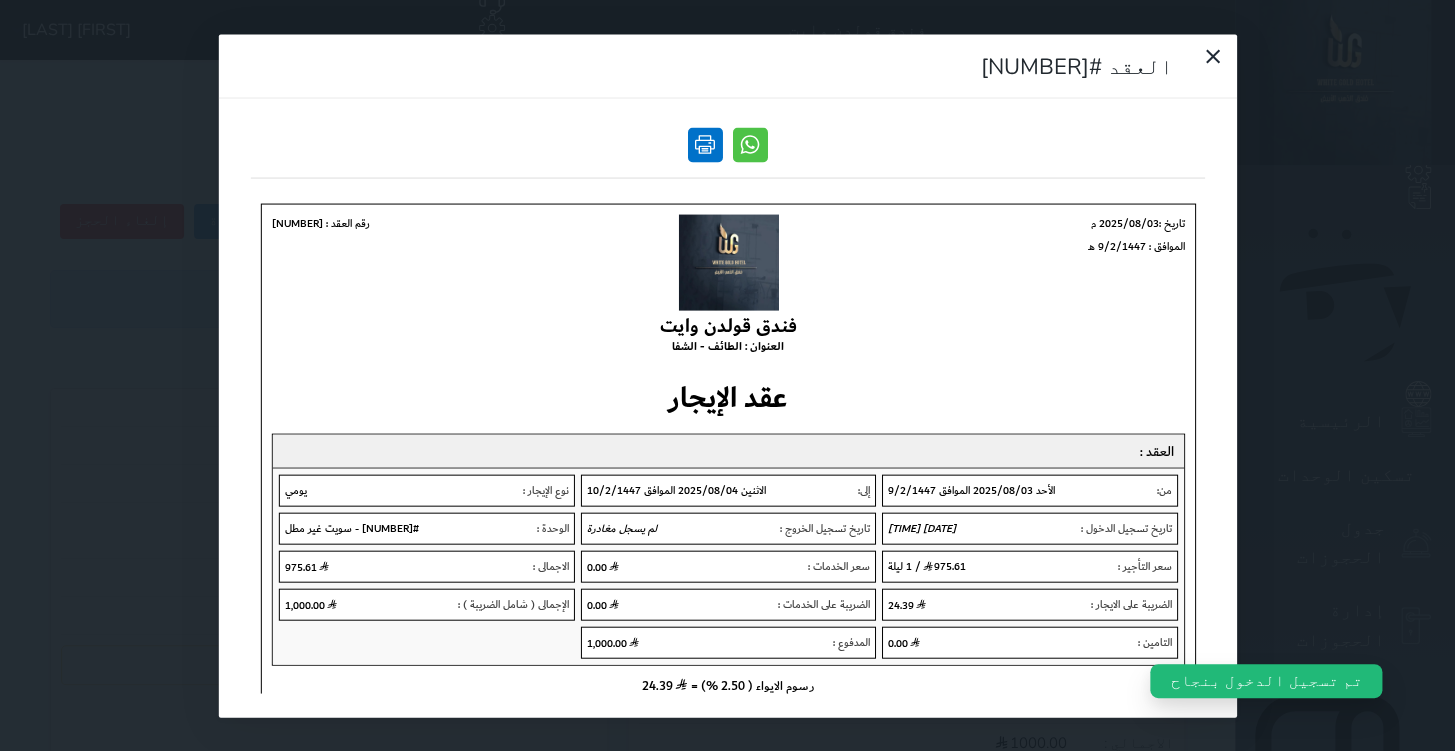 scroll, scrollTop: 0, scrollLeft: 0, axis: both 